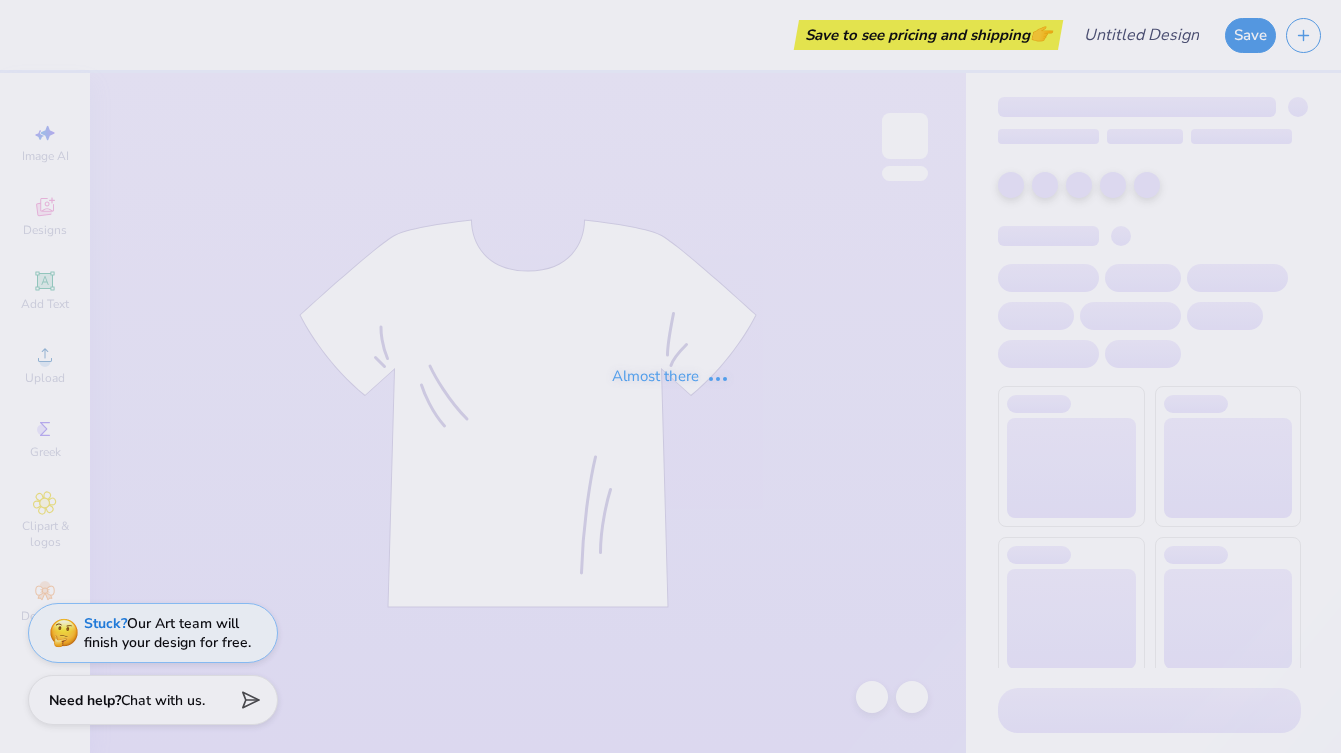 scroll, scrollTop: 0, scrollLeft: 0, axis: both 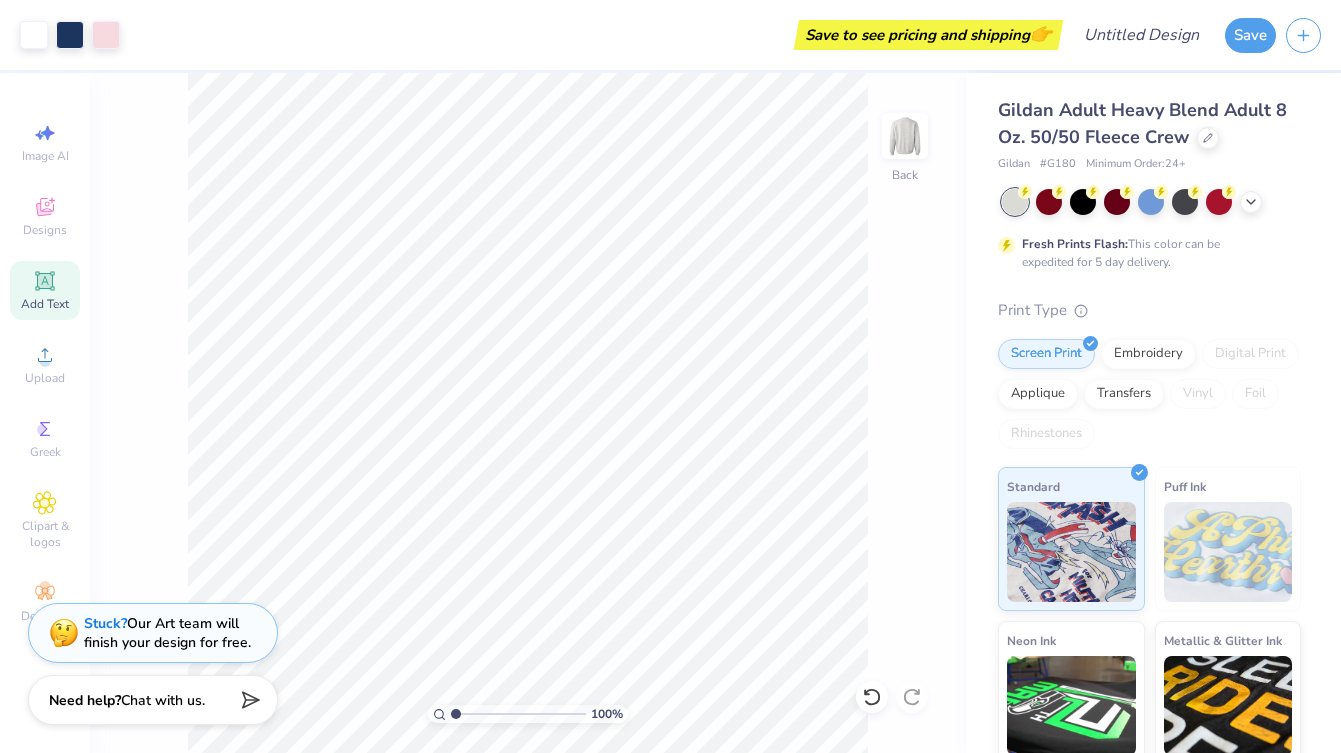 click 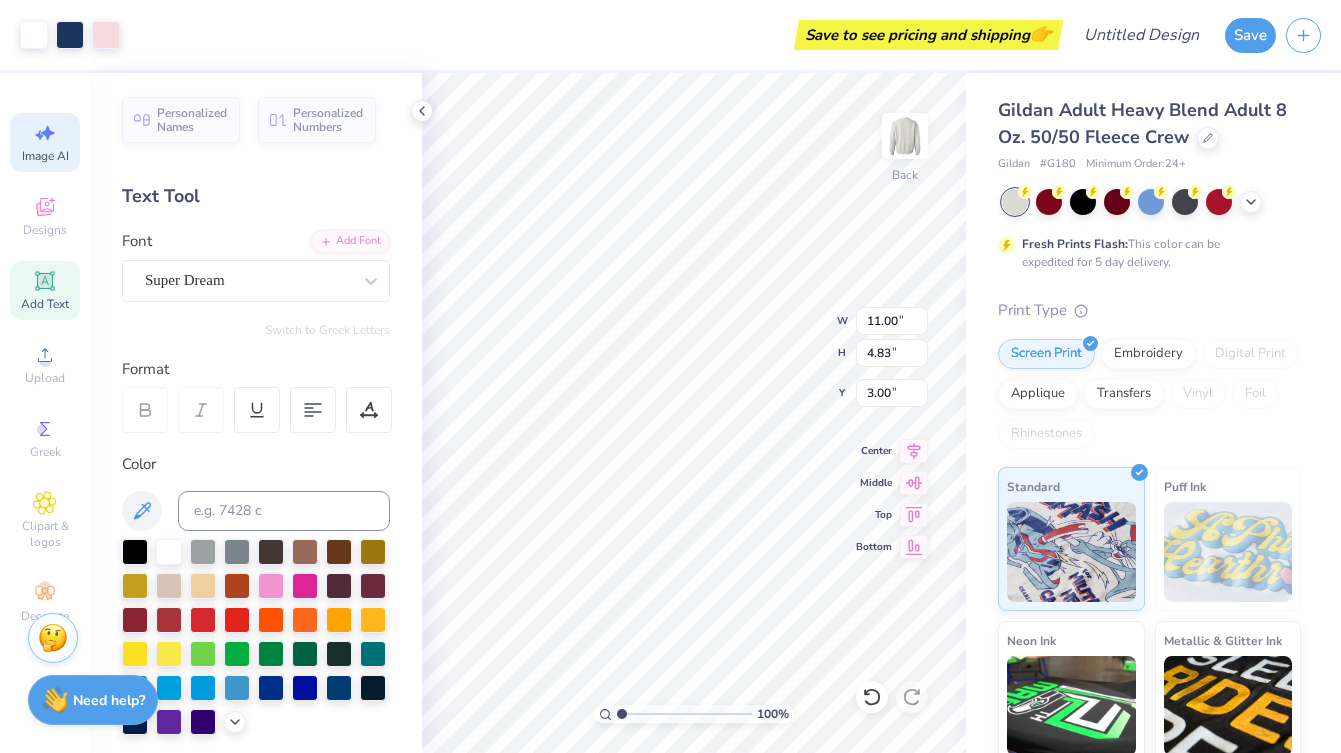 click on "Image AI" at bounding box center [45, 156] 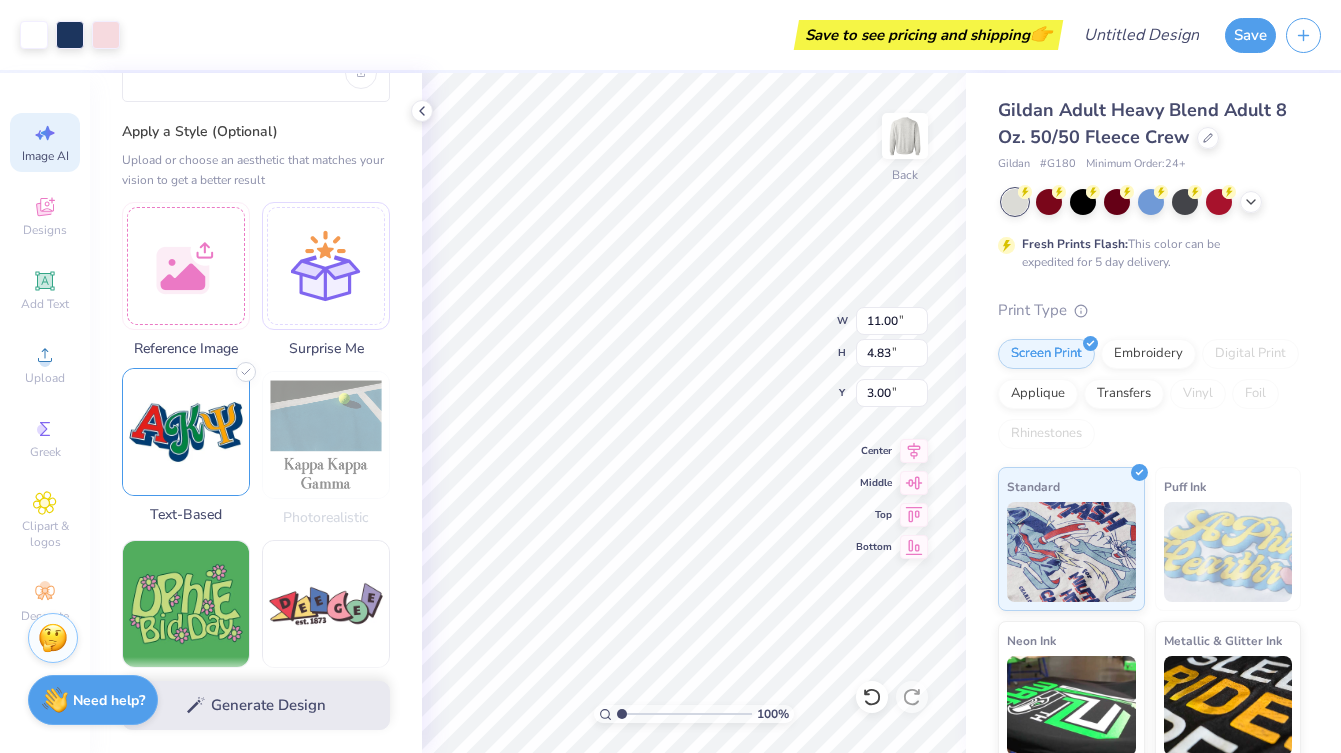 scroll, scrollTop: 0, scrollLeft: 0, axis: both 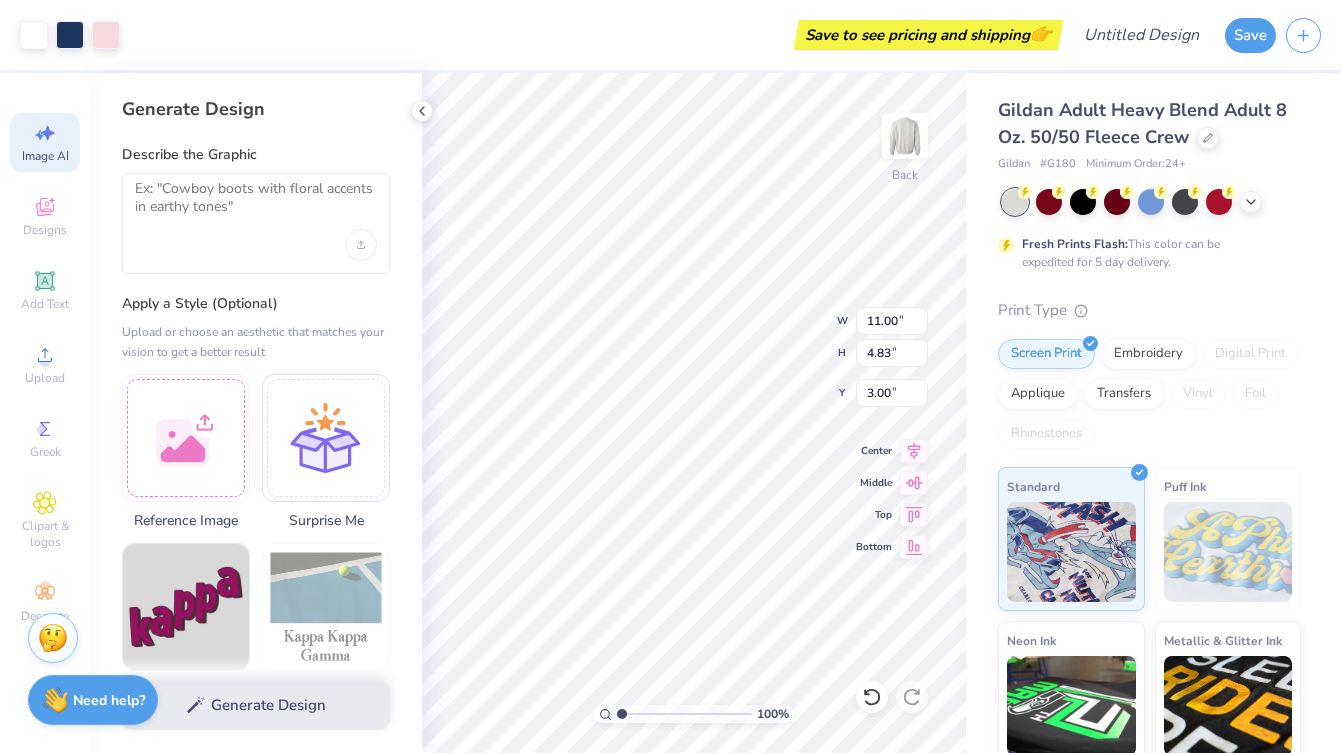 click at bounding box center (256, 223) 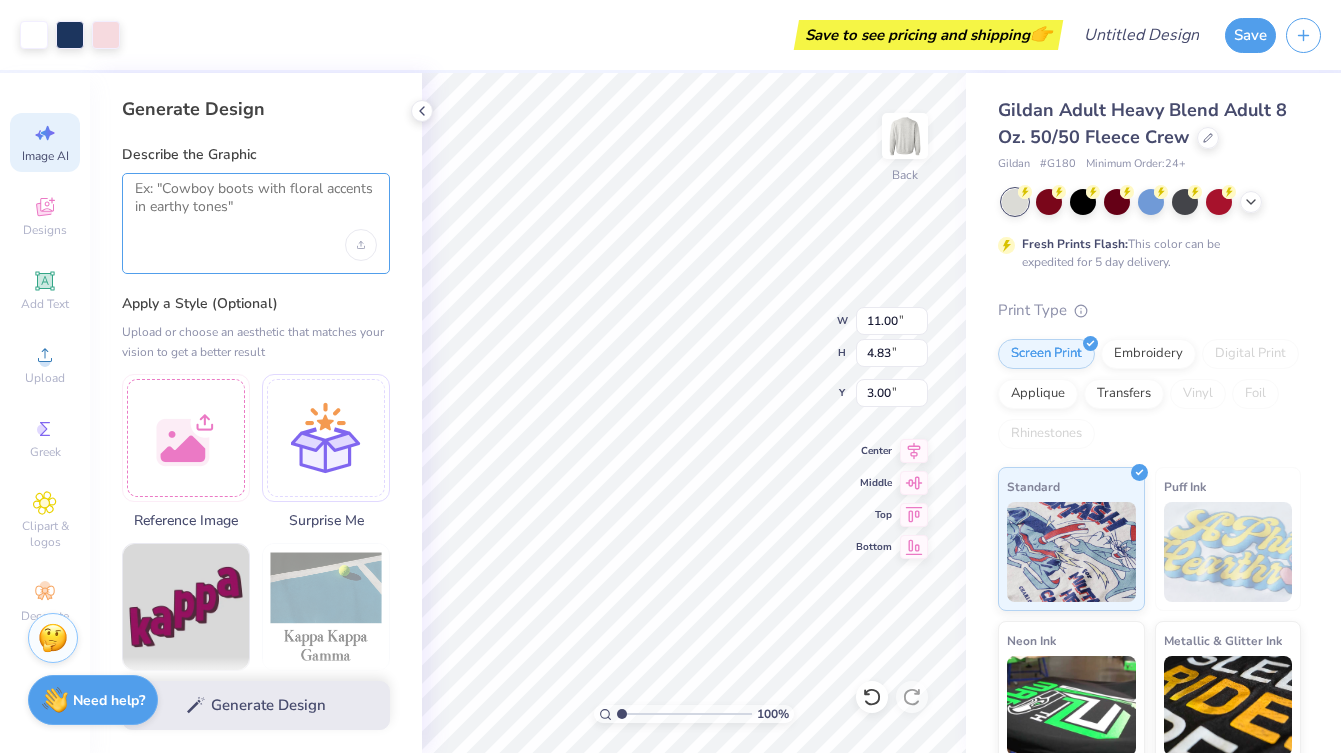 click at bounding box center (256, 205) 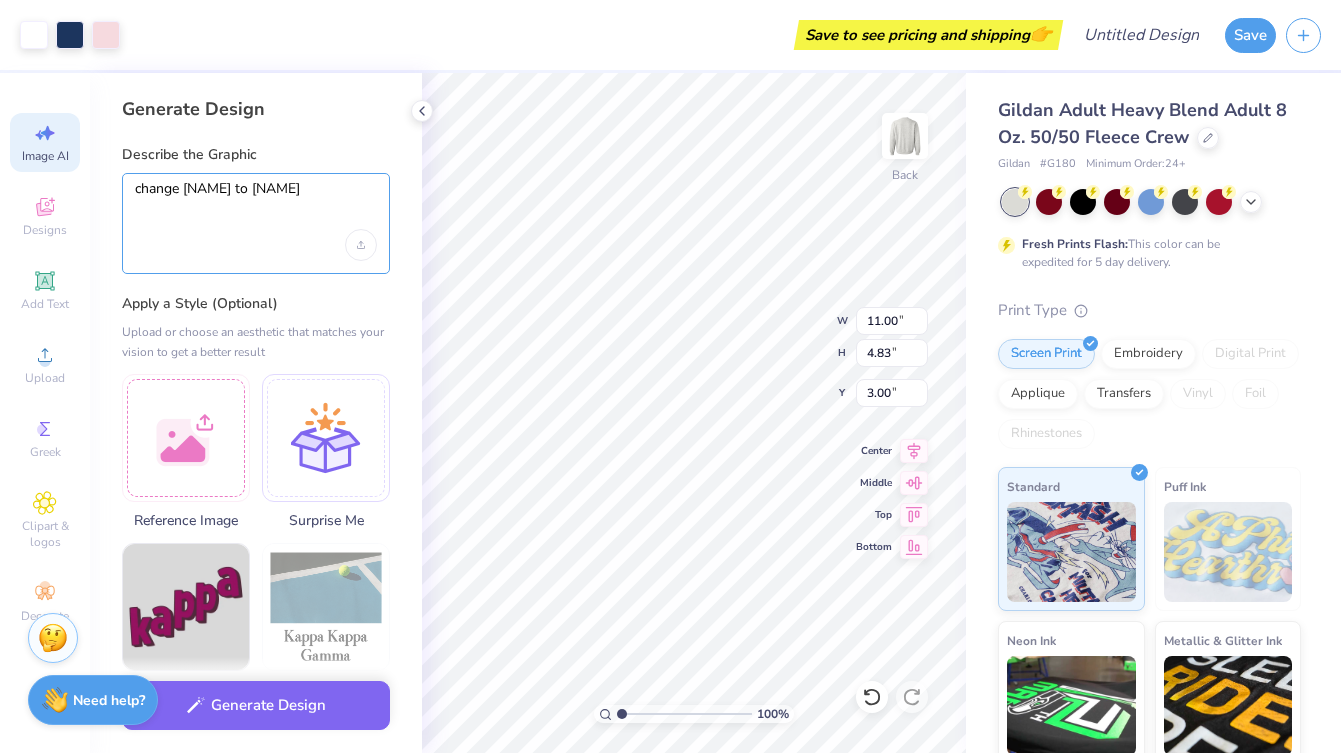 type on "change KKG to ASH" 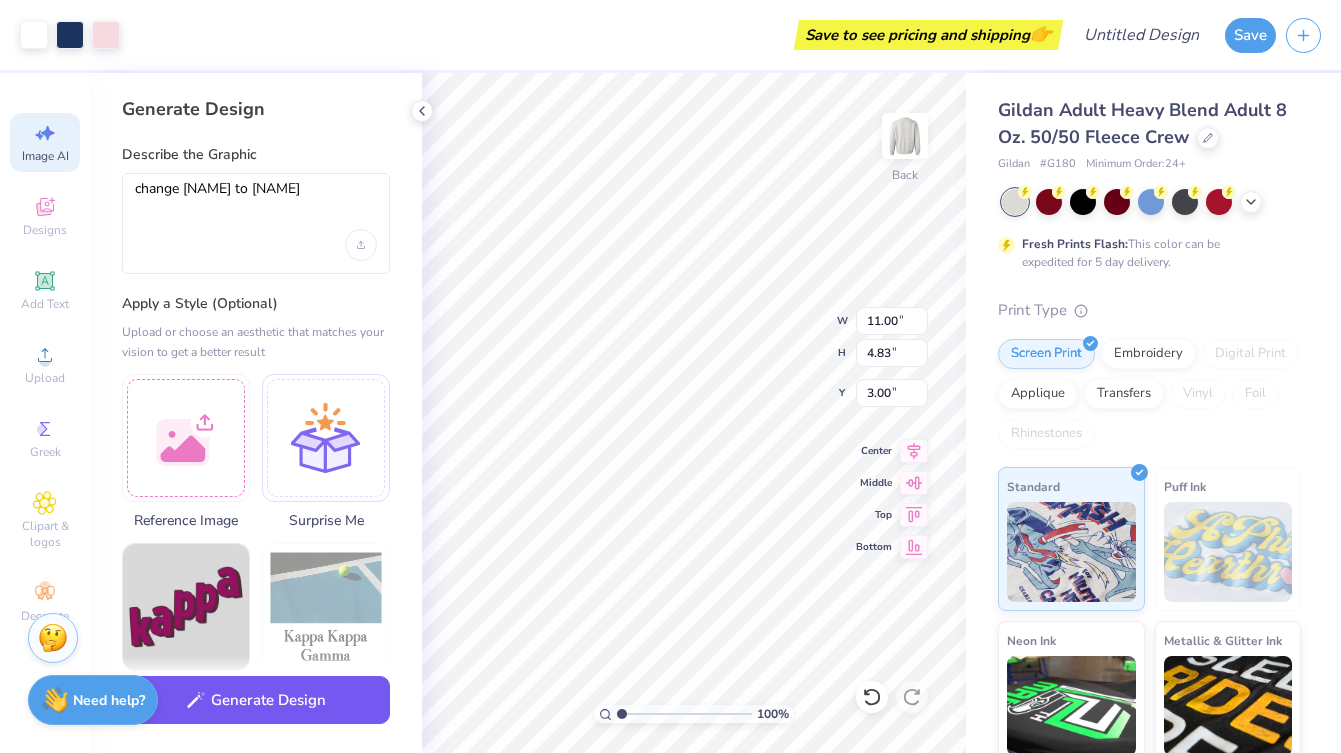 click on "Generate Design" at bounding box center (256, 700) 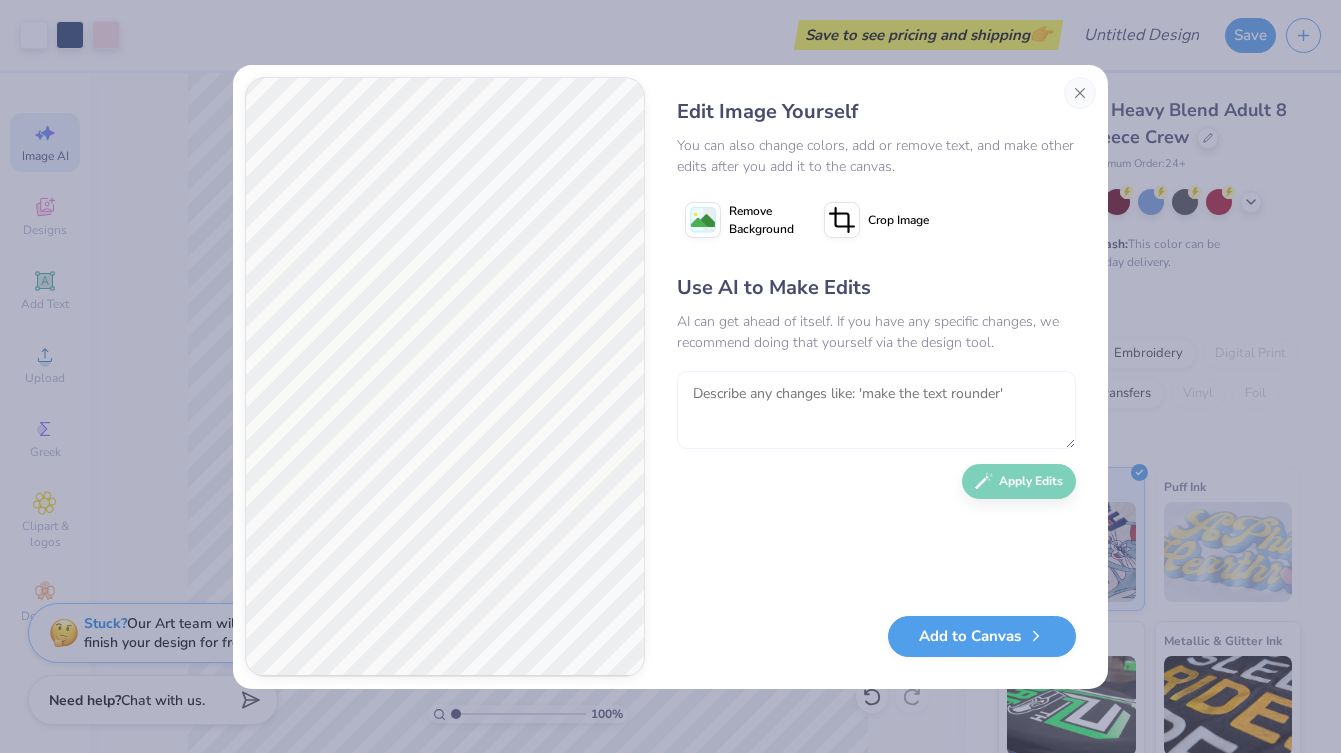 click at bounding box center (876, 410) 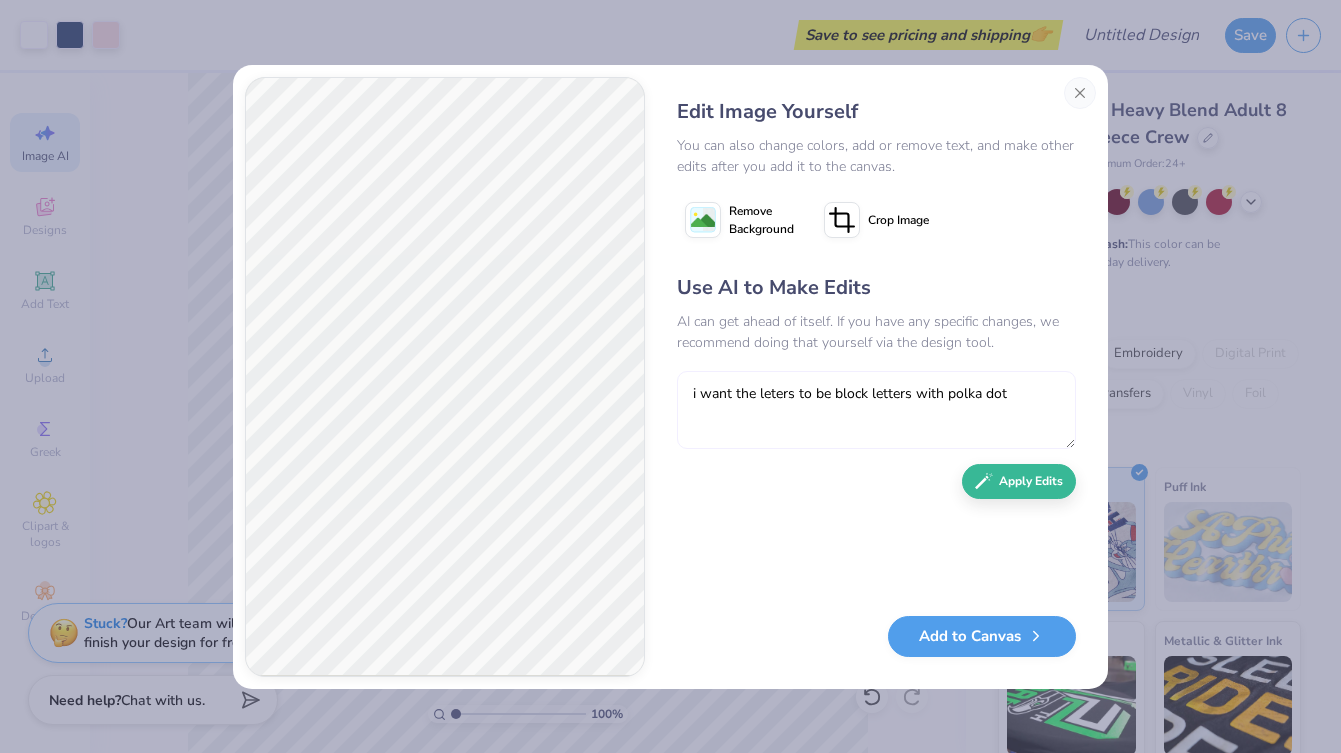 click on "i want the leters to be block letters with polka dot" at bounding box center [876, 410] 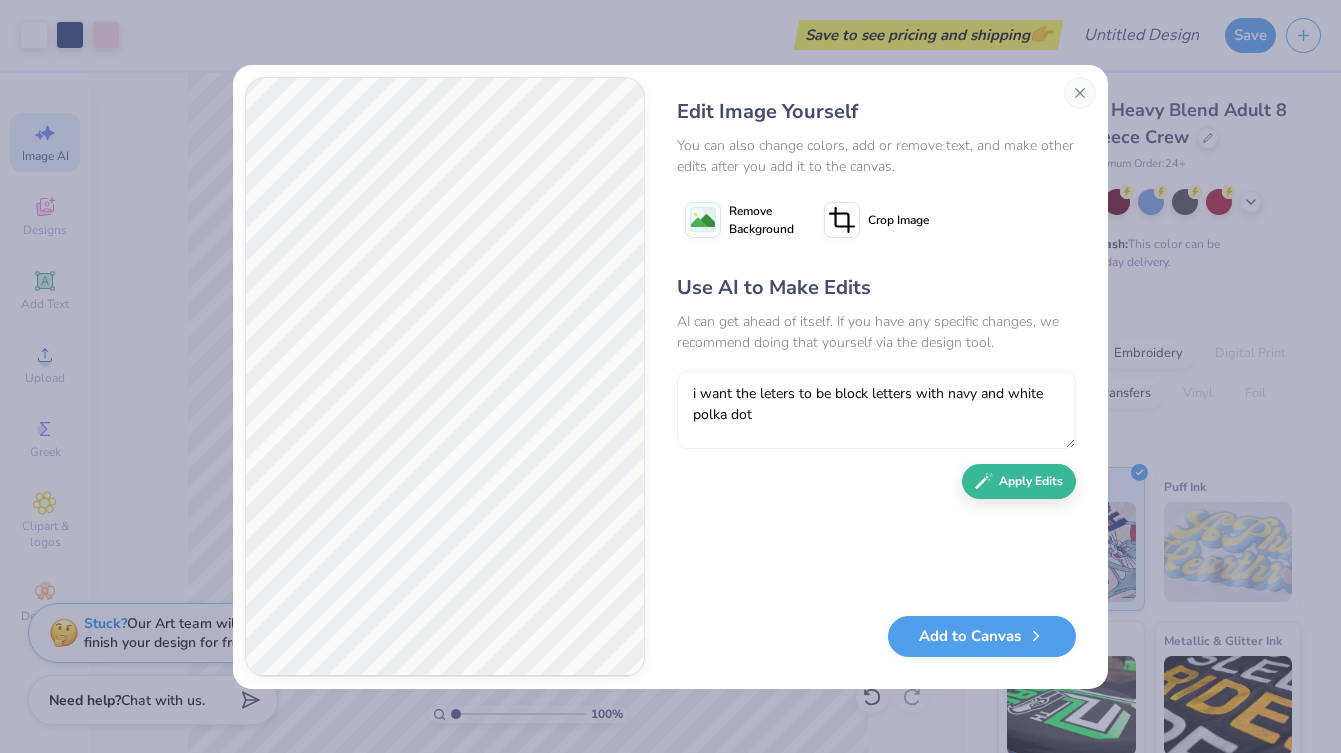 click on "i want the leters to be block letters with navy and white polka dot" at bounding box center [876, 410] 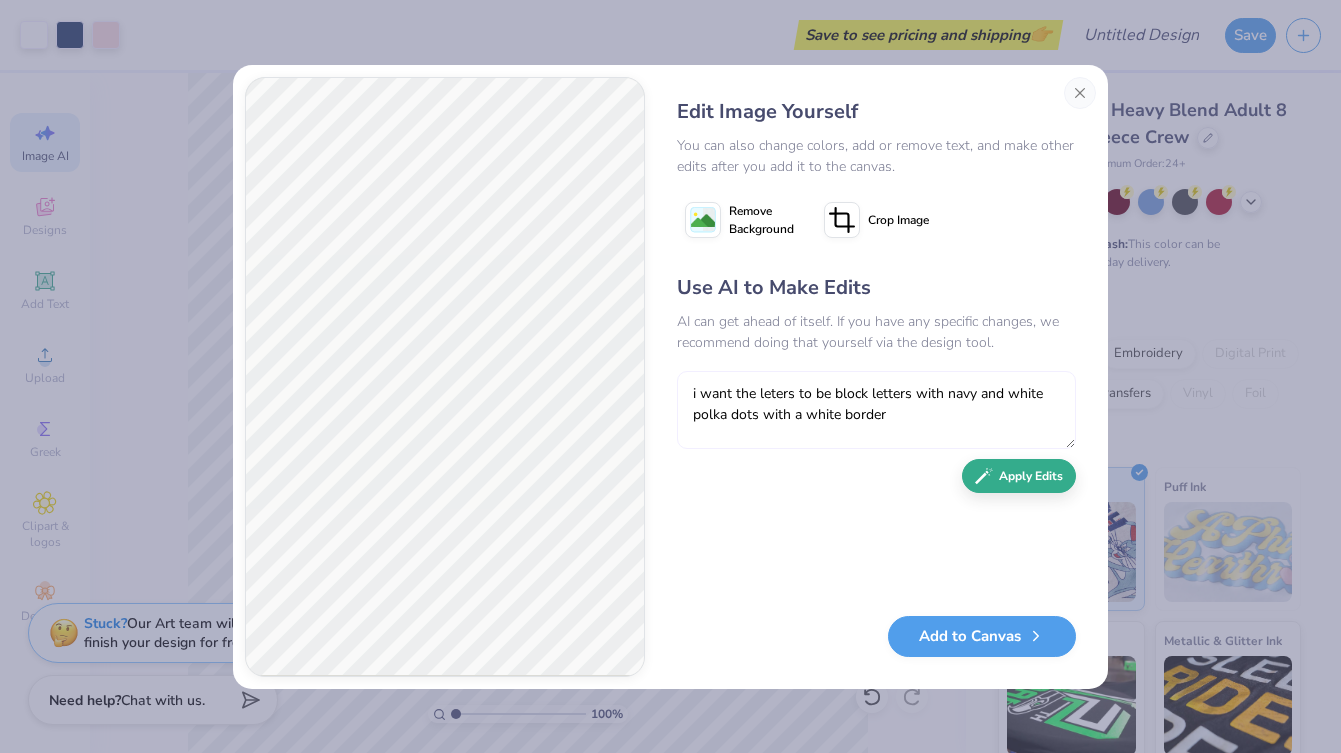 type on "i want the leters to be block letters with navy and white polka dots with a white border" 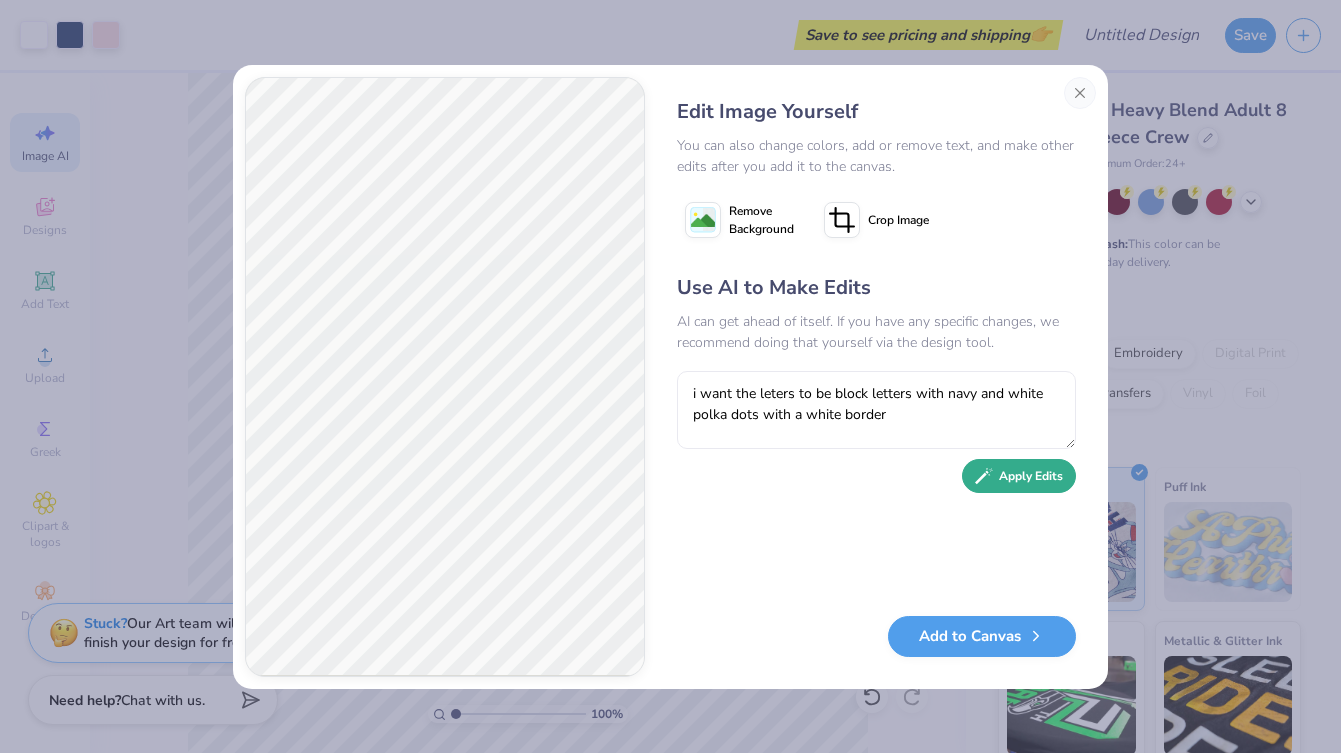 click on "Apply Edits" at bounding box center [1019, 476] 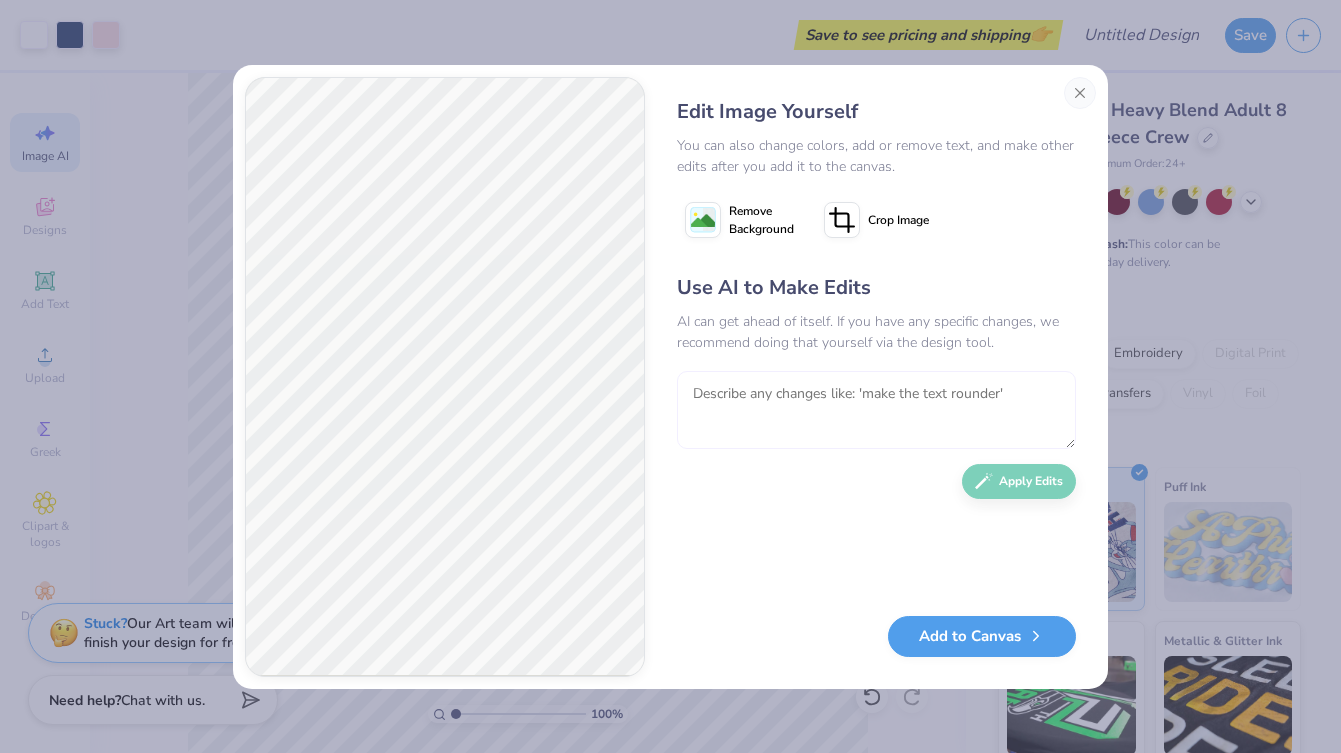 click at bounding box center [876, 410] 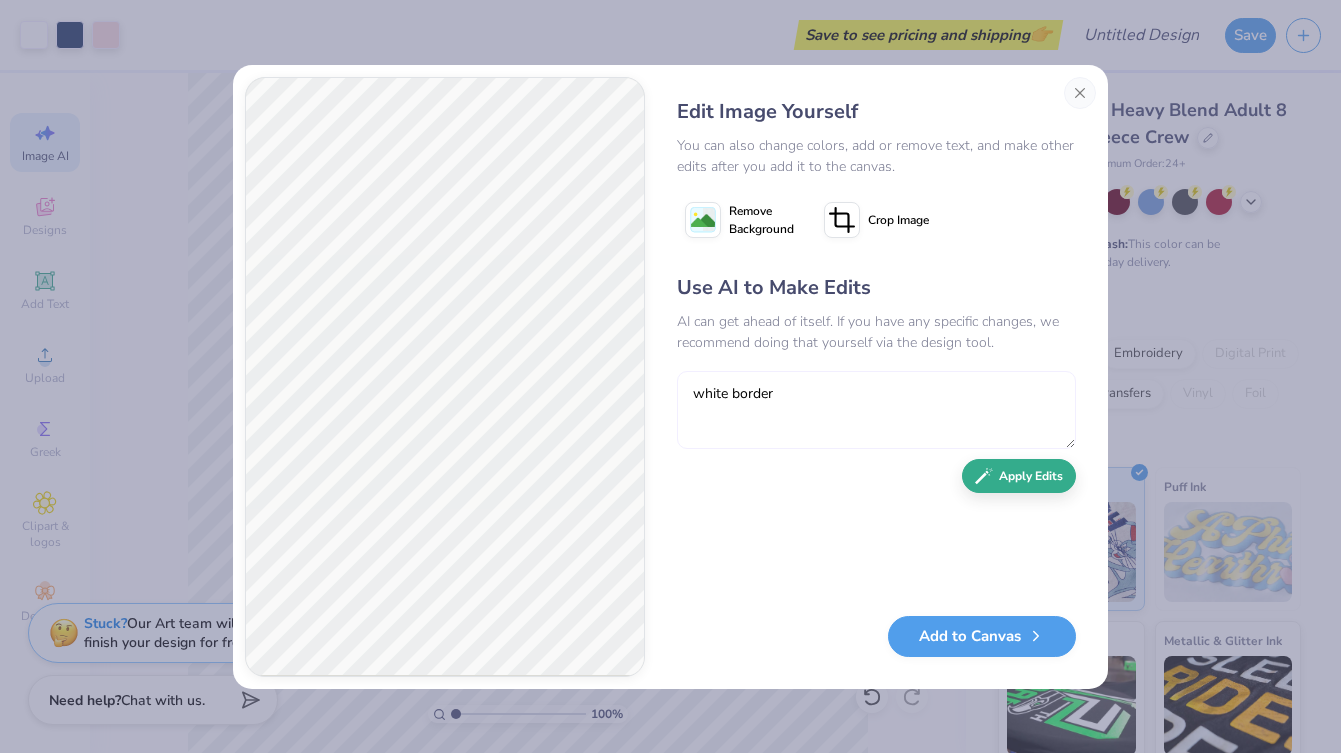 type on "white border" 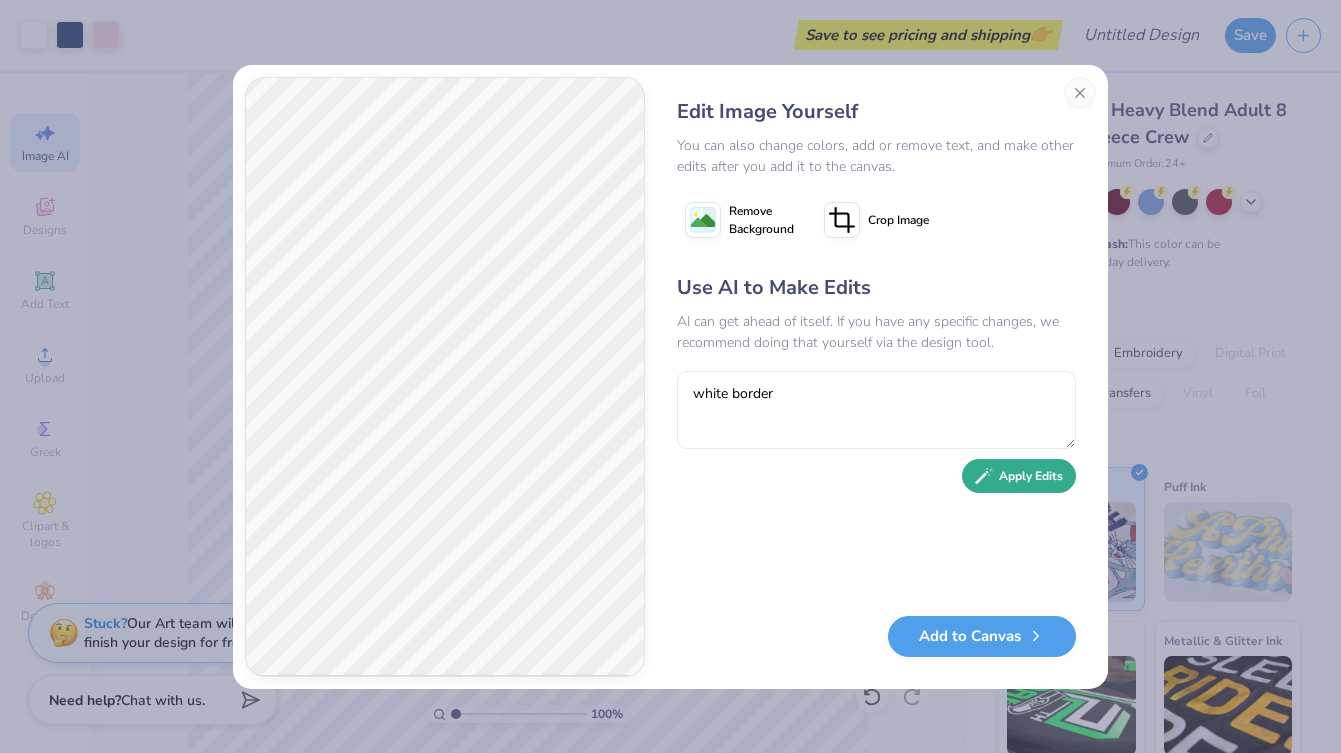 click on "Apply Edits" at bounding box center (1019, 476) 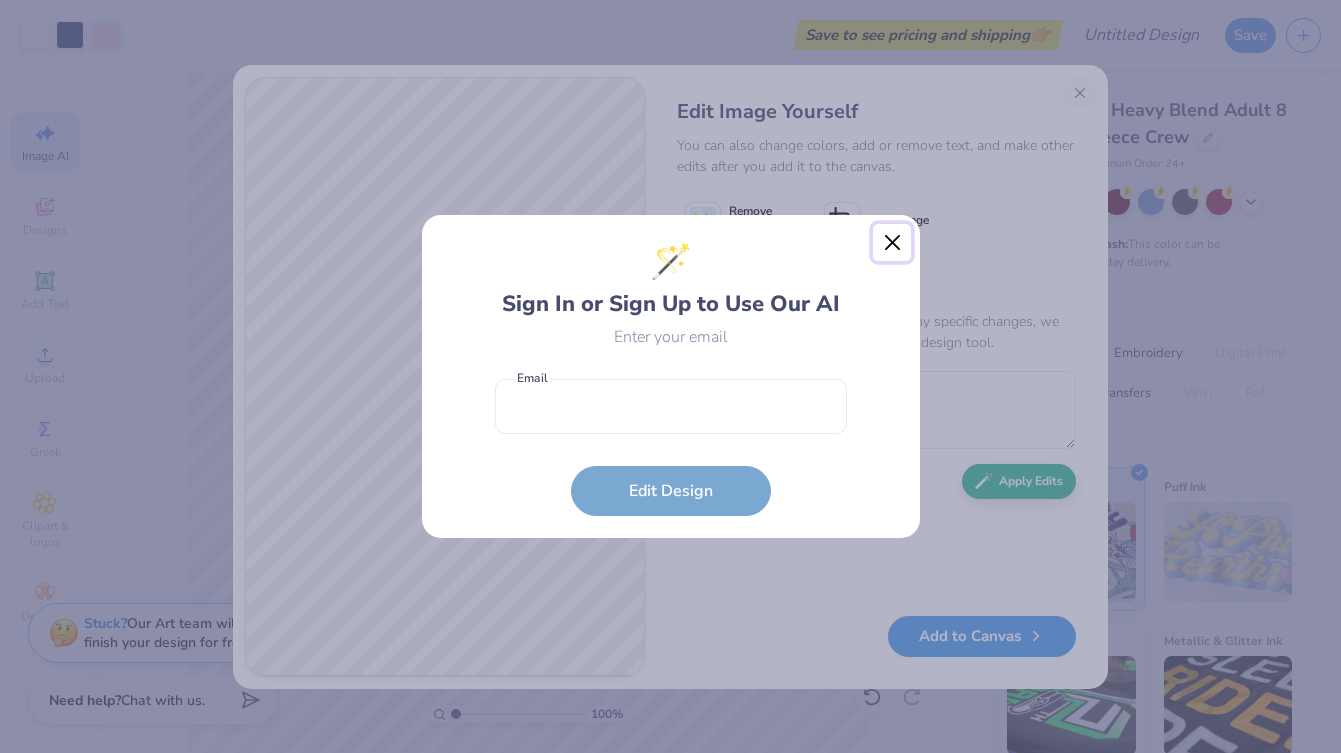 click at bounding box center (892, 243) 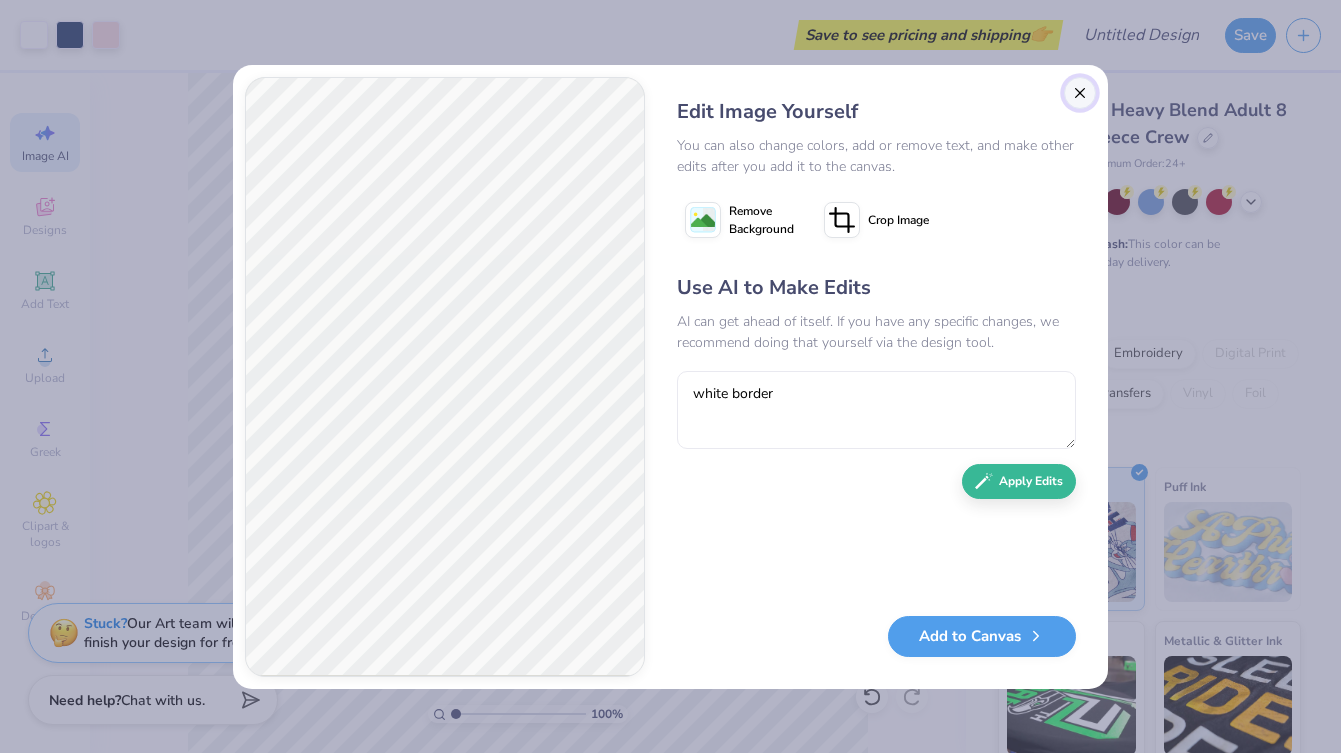 click at bounding box center [1080, 93] 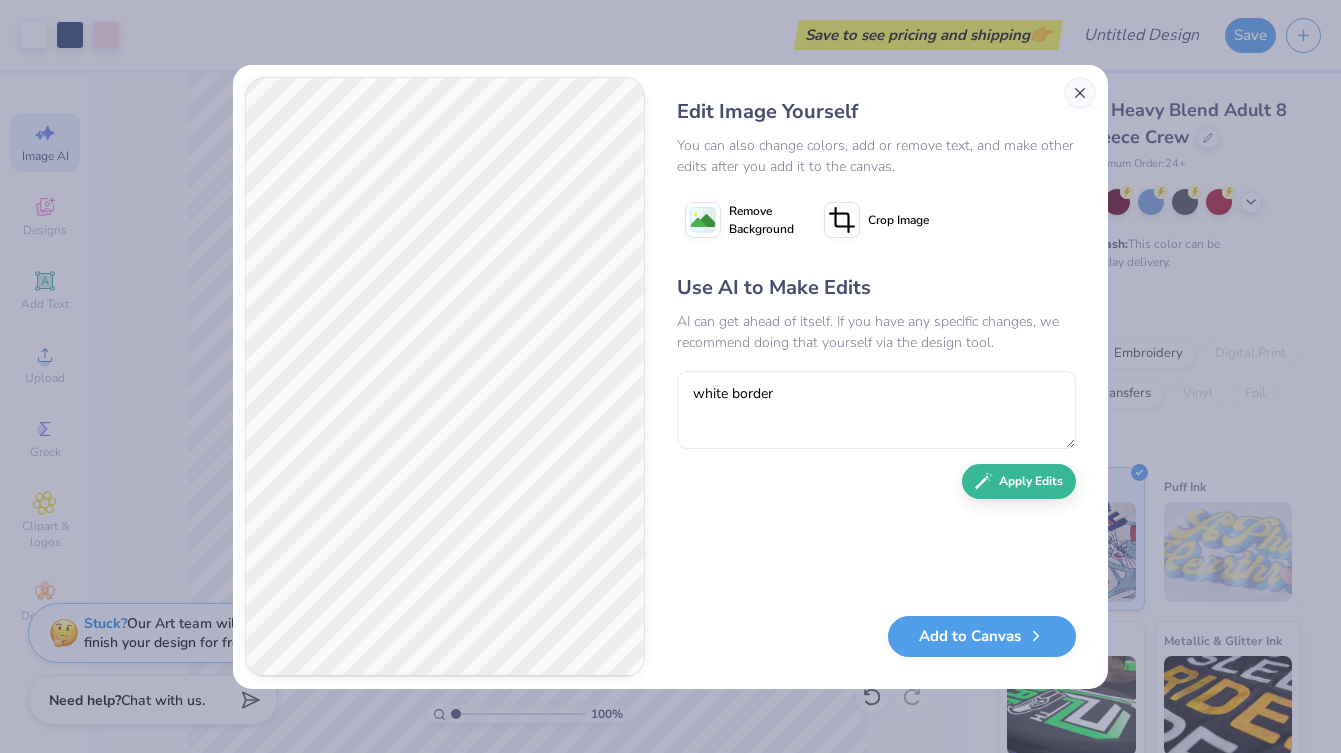 scroll, scrollTop: 0, scrollLeft: 45, axis: horizontal 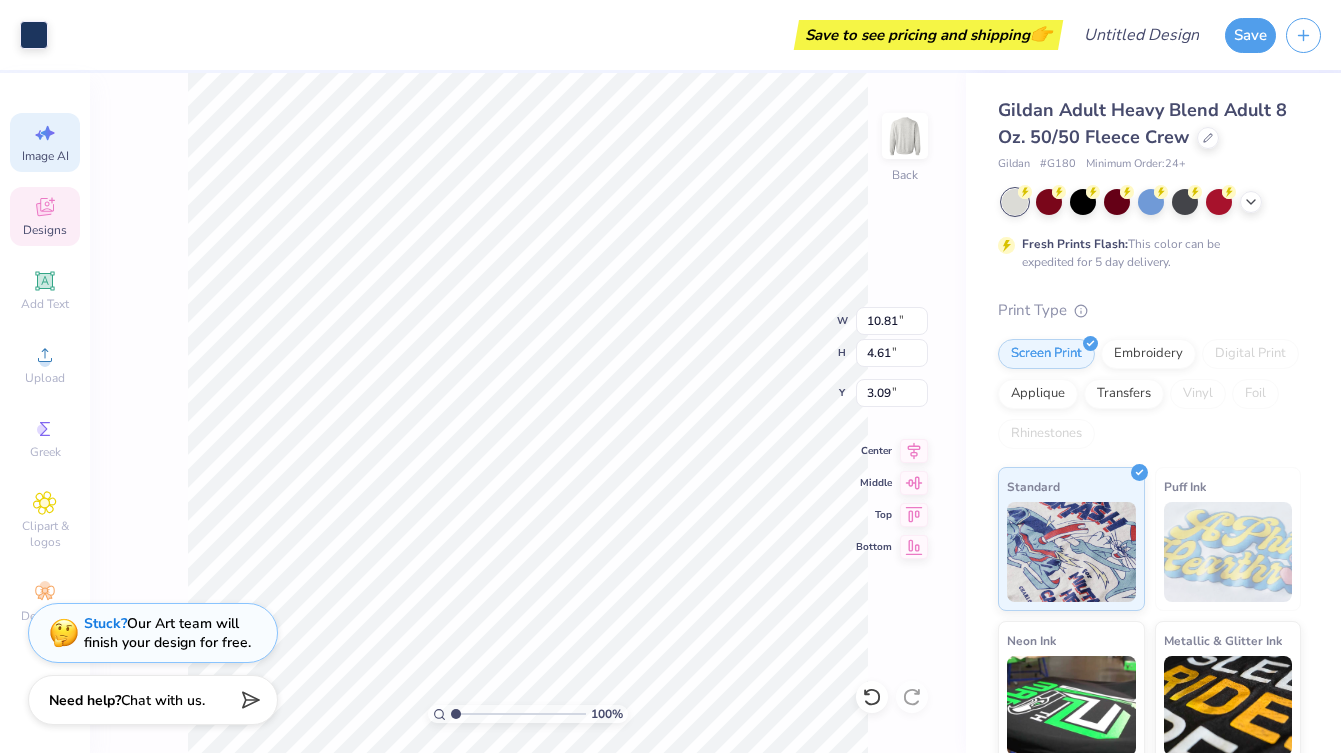 type on "3.00" 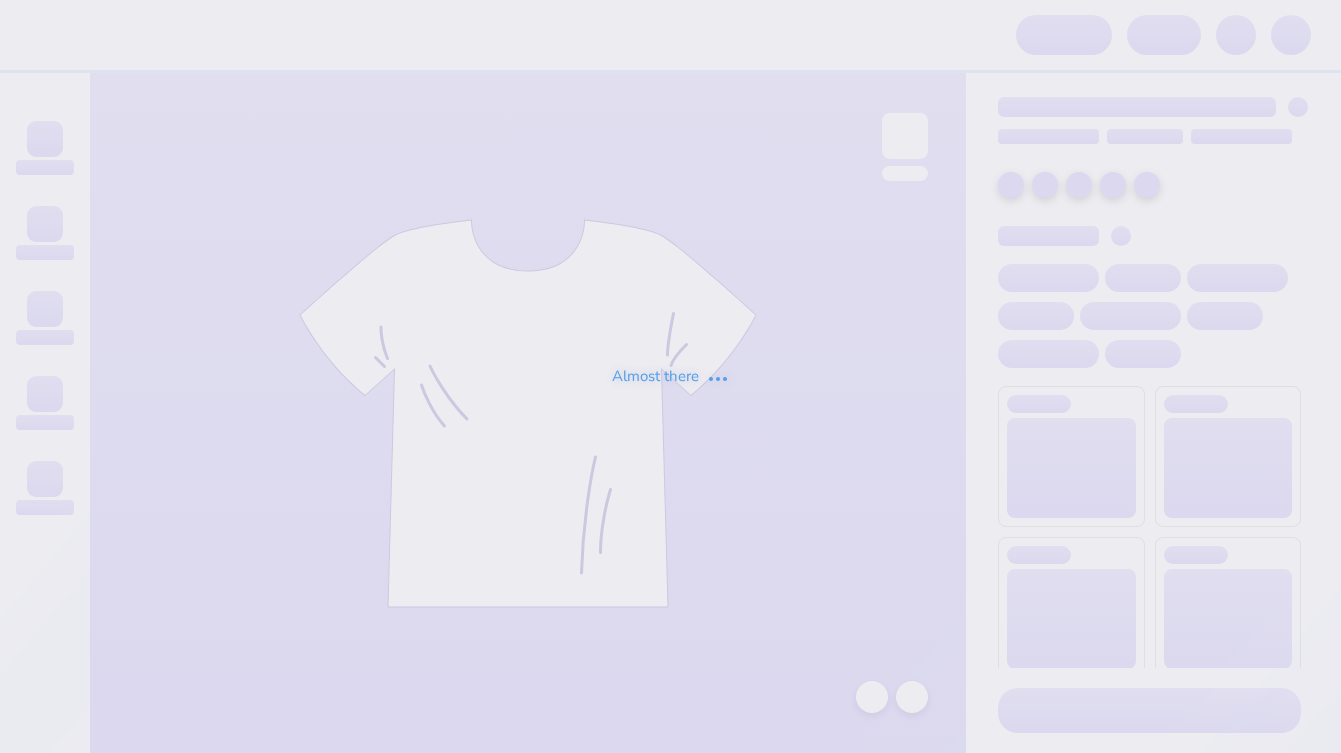 scroll, scrollTop: 0, scrollLeft: 0, axis: both 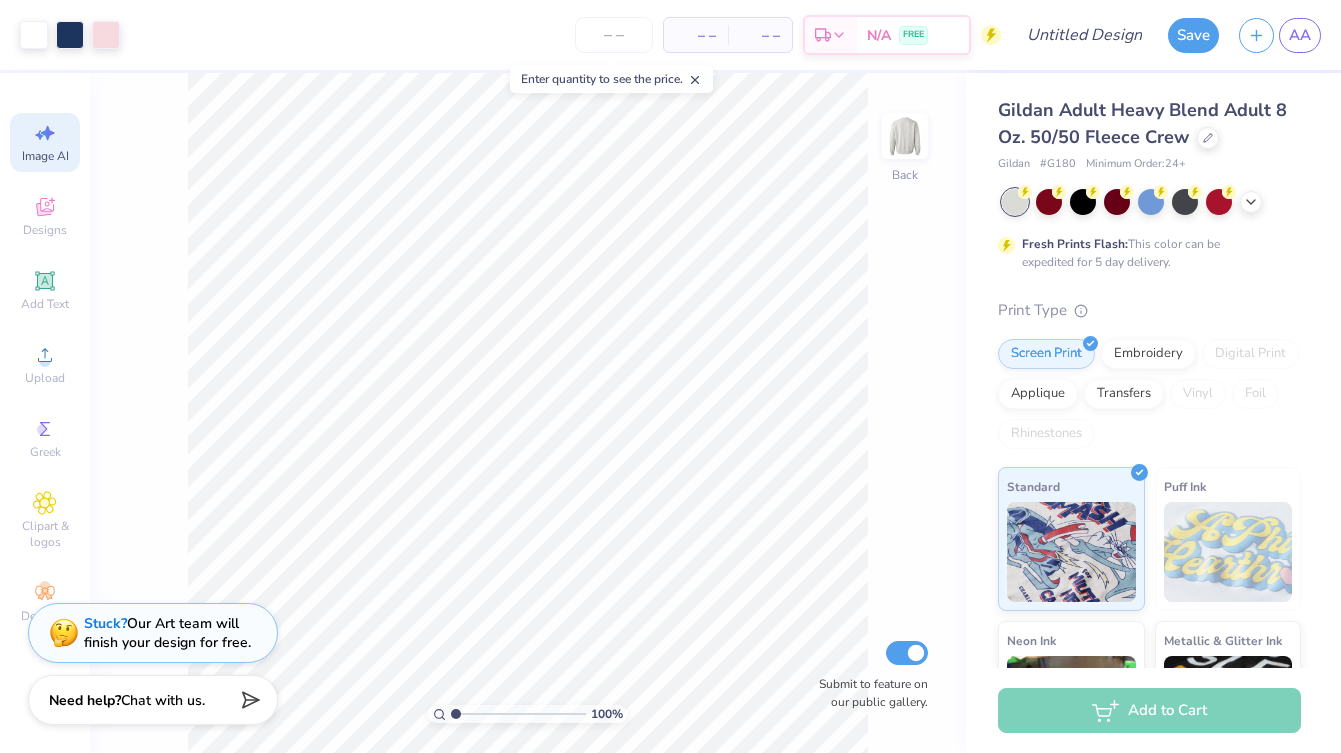 click on "Image AI" at bounding box center (45, 156) 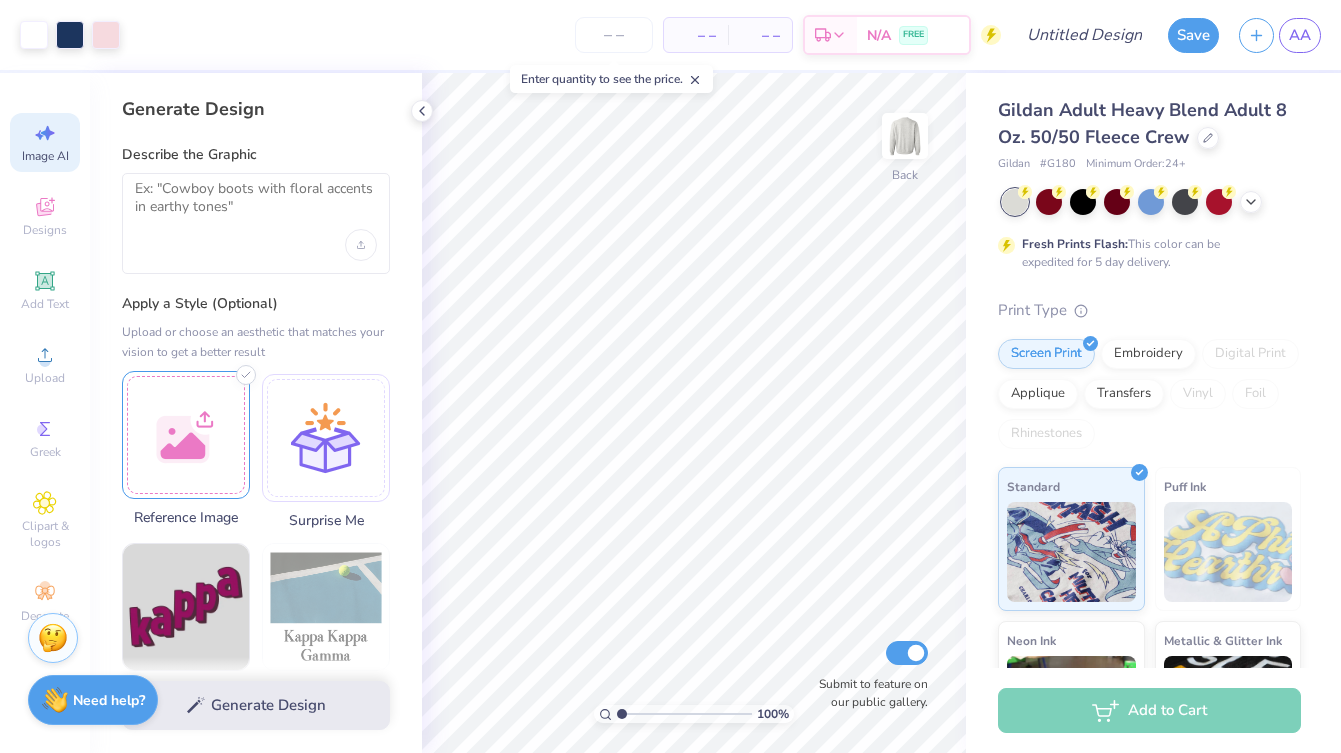 click at bounding box center (186, 435) 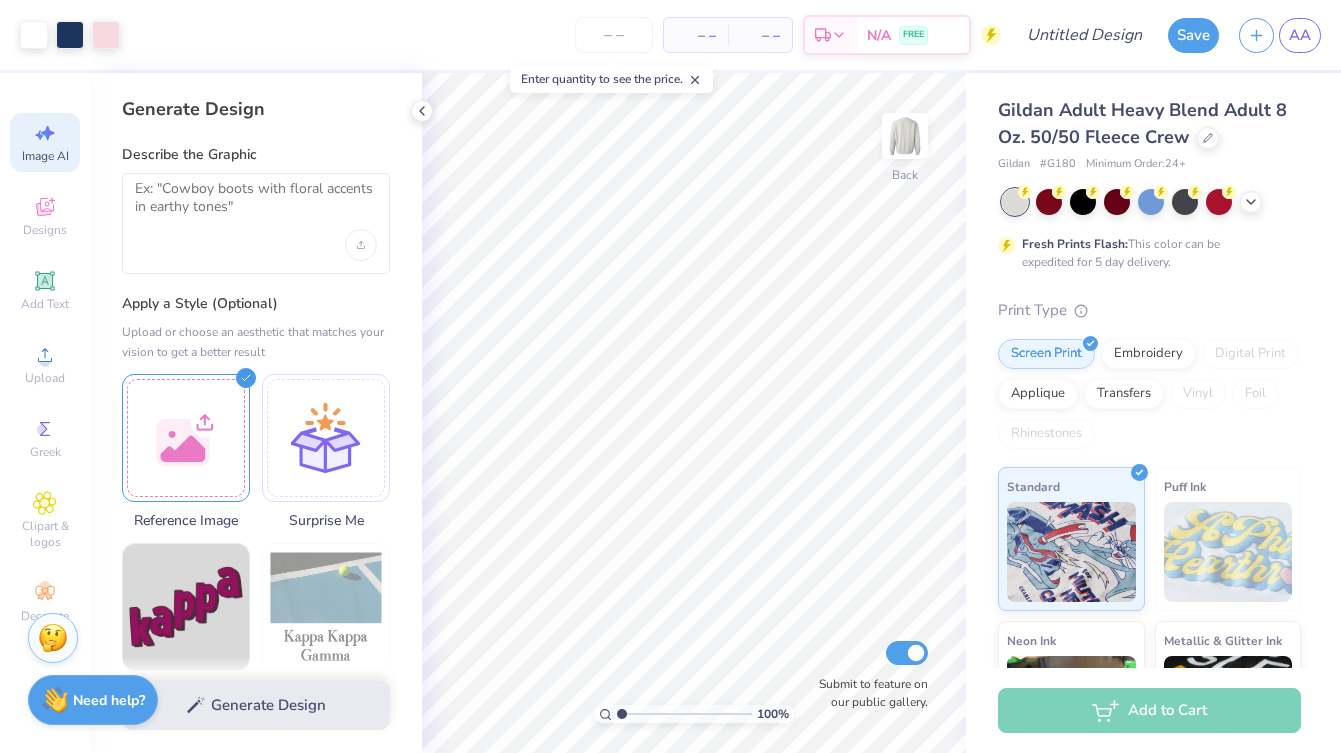 click at bounding box center (256, 223) 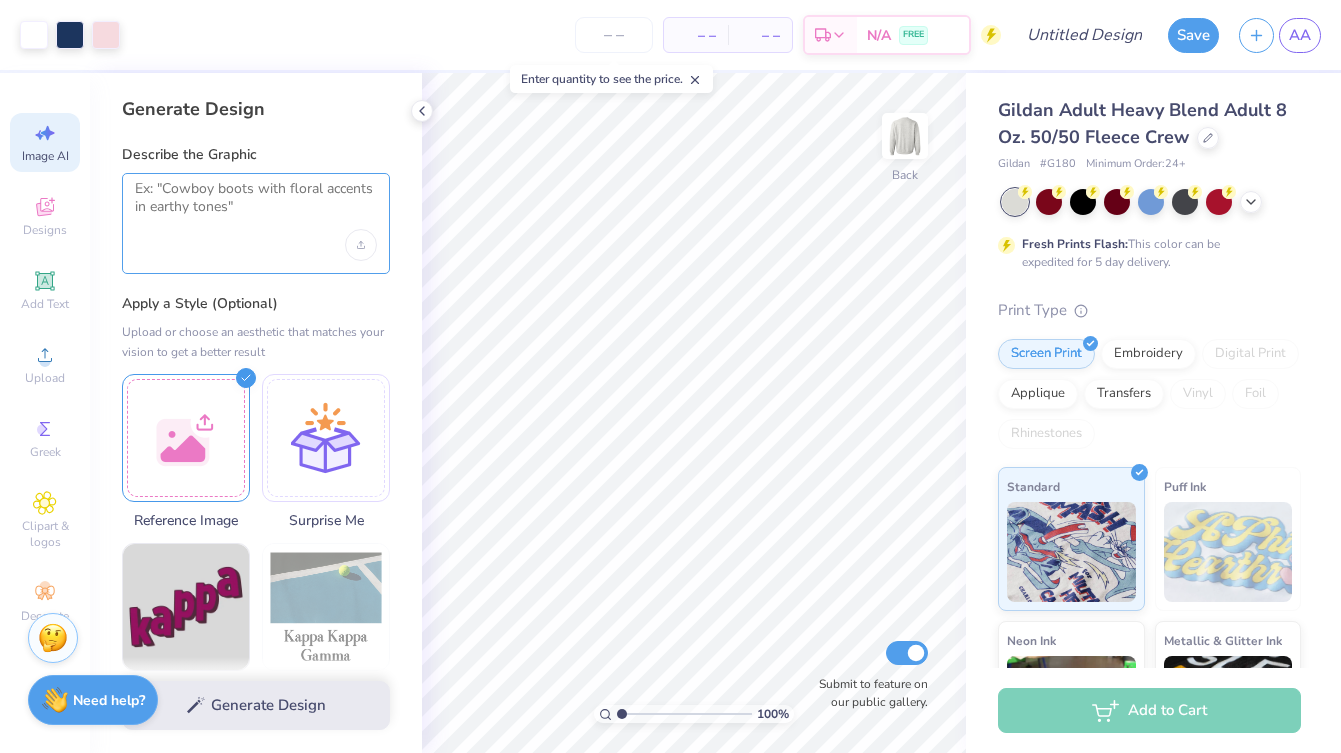 click at bounding box center (256, 205) 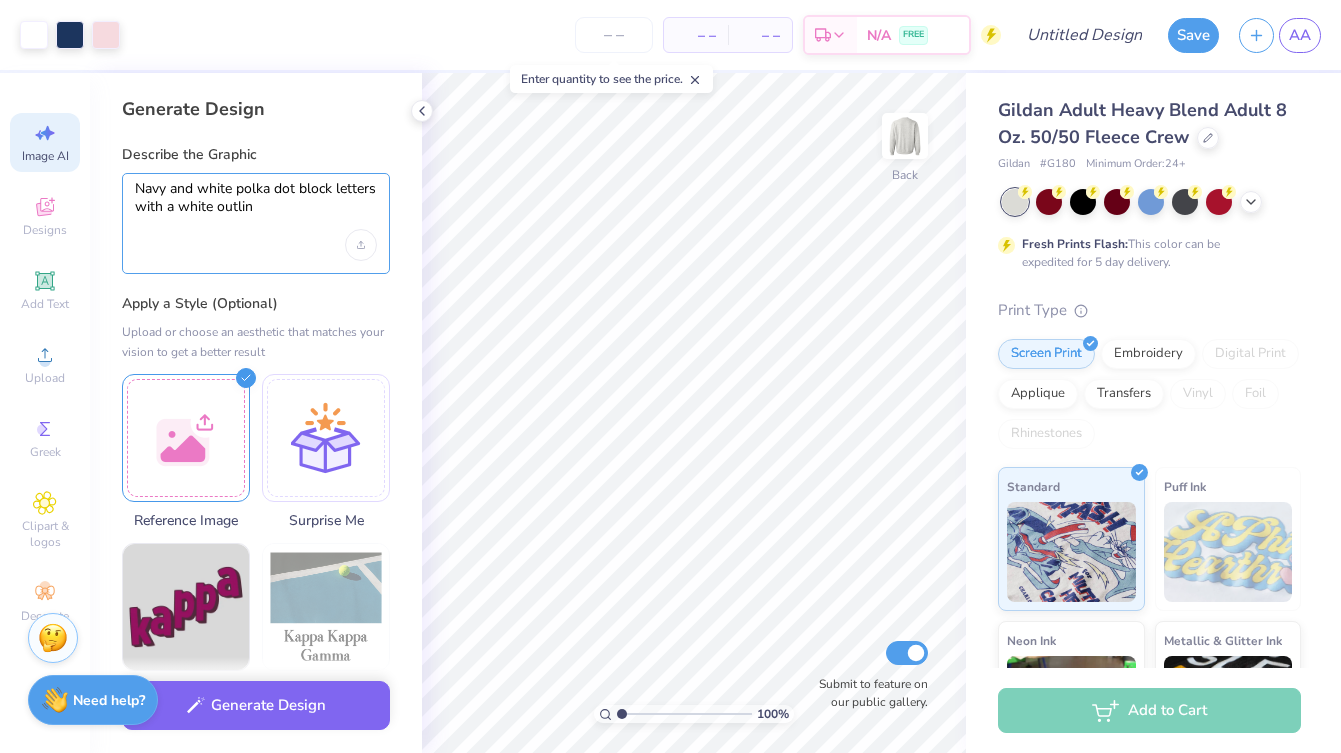 type on "Navy and white polka dot block letters with a white outline" 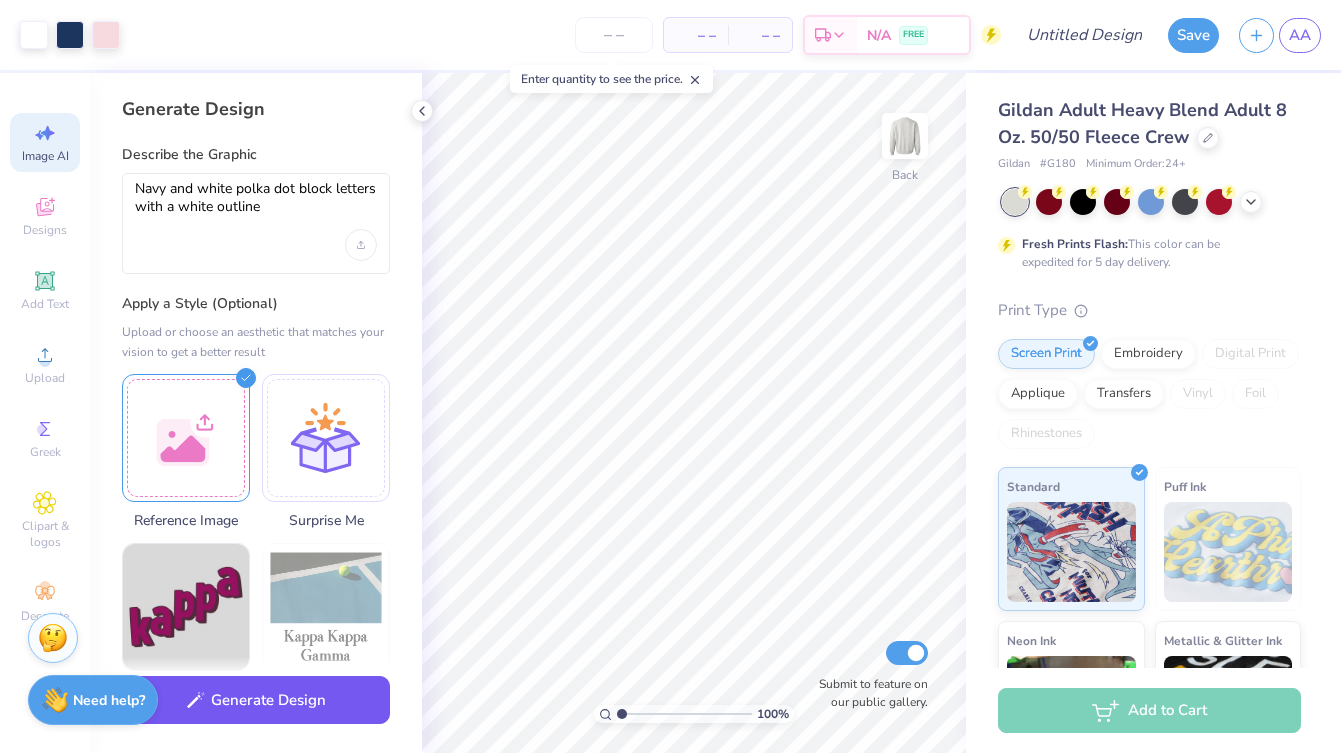 click on "Generate Design" at bounding box center (256, 700) 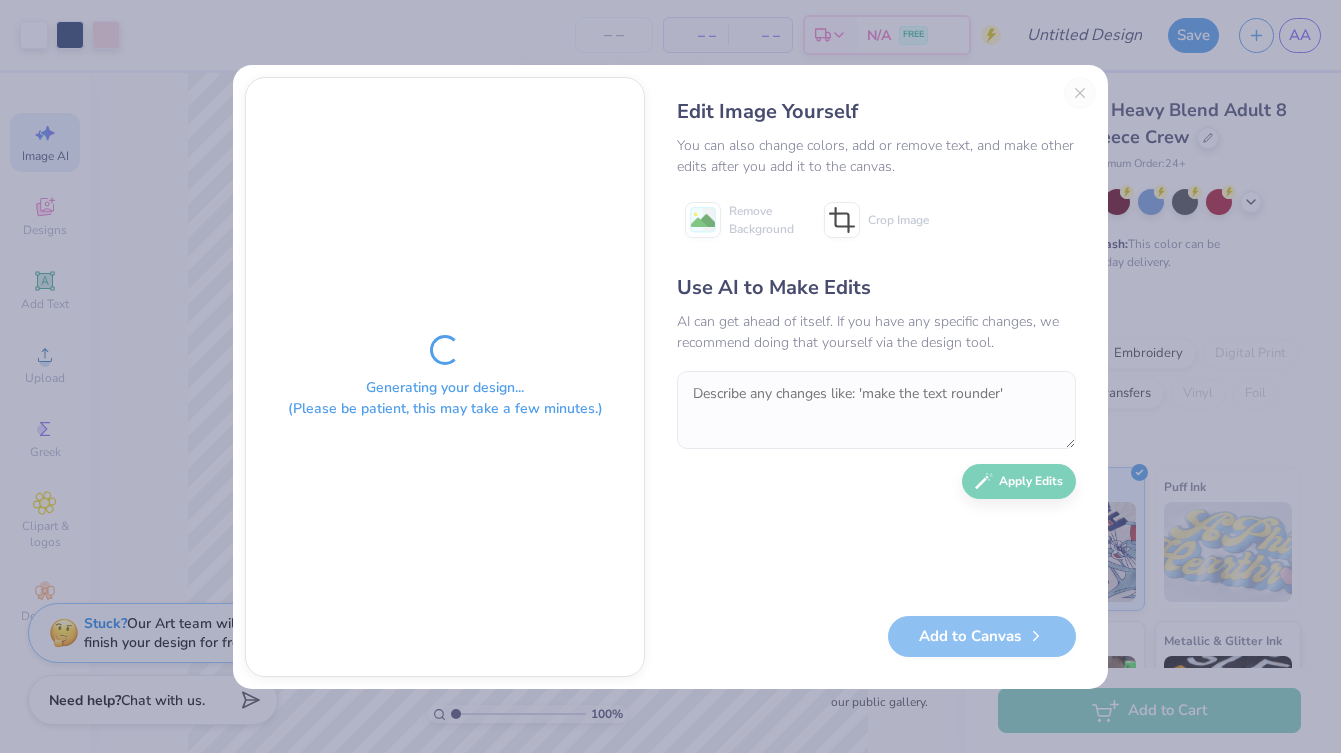 scroll, scrollTop: 0, scrollLeft: 45, axis: horizontal 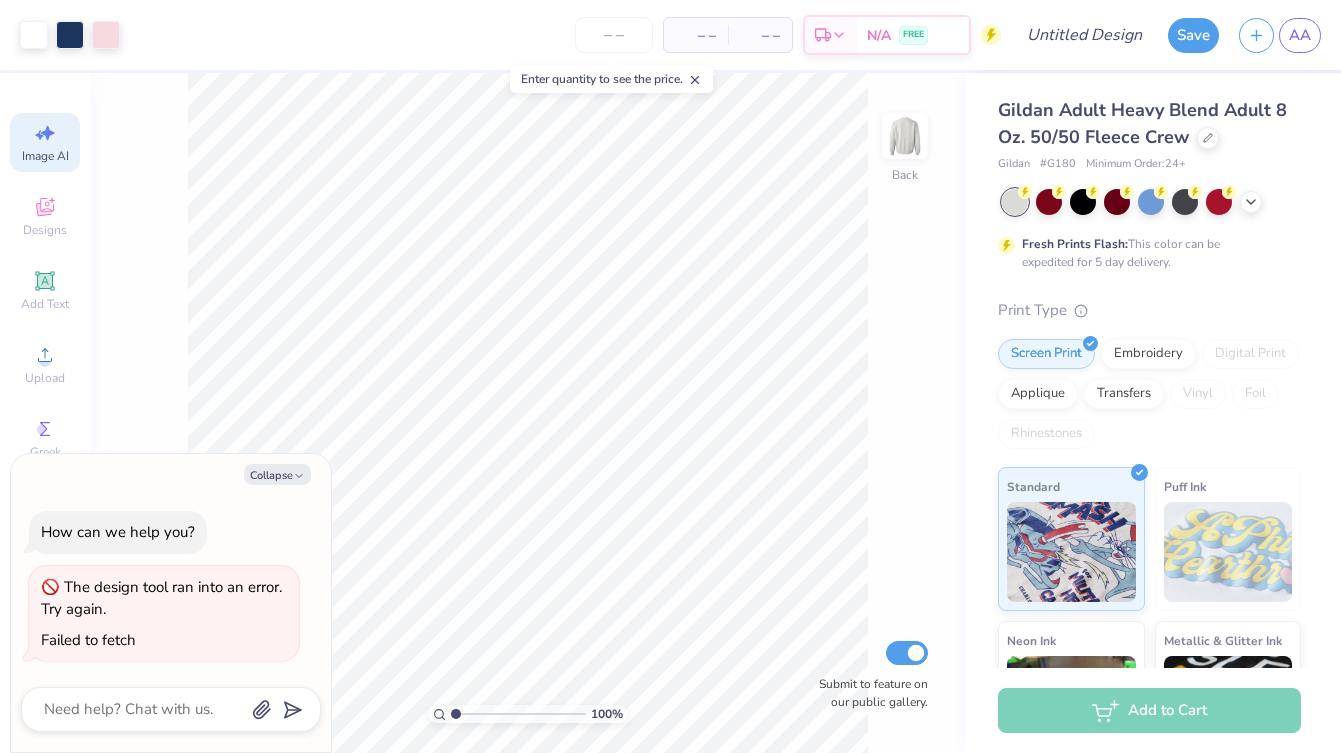 click on "100  % Back Submit to feature on our public gallery." at bounding box center [528, 413] 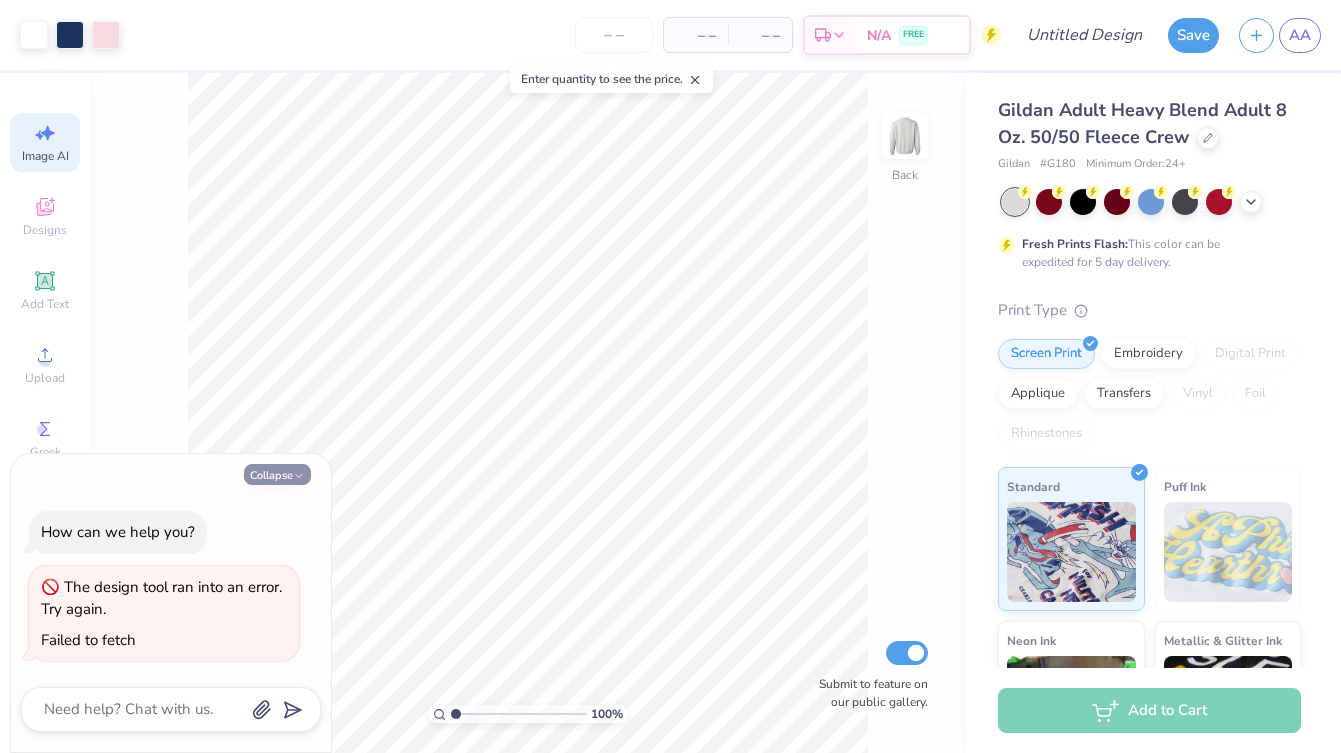 click on "Collapse" at bounding box center [277, 474] 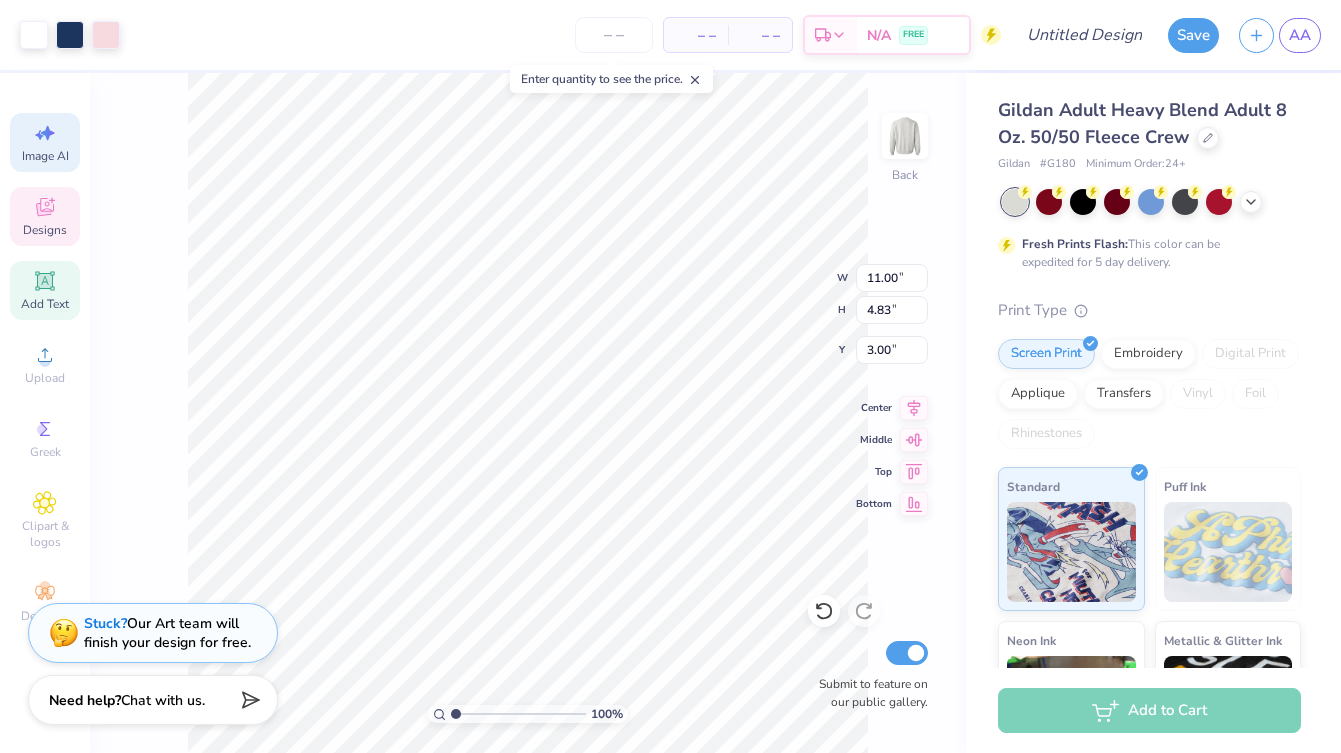 click 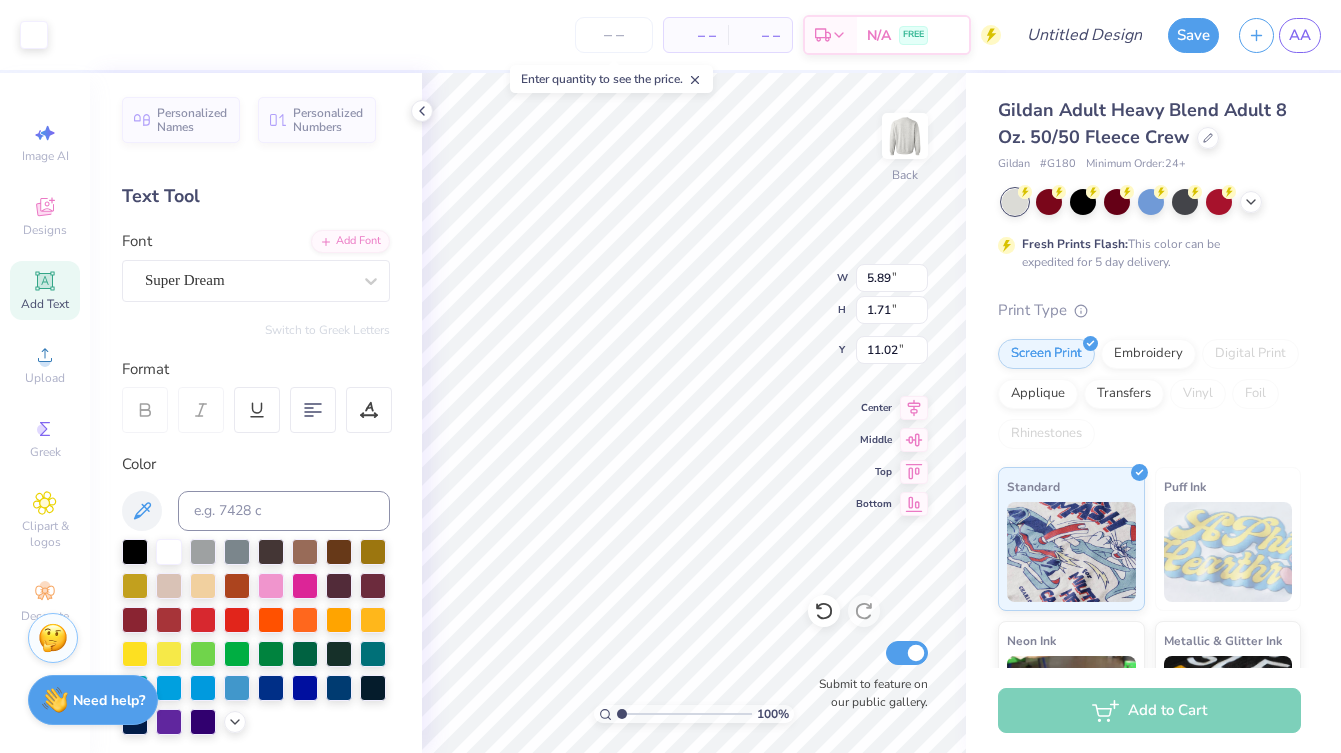 scroll, scrollTop: 0, scrollLeft: 0, axis: both 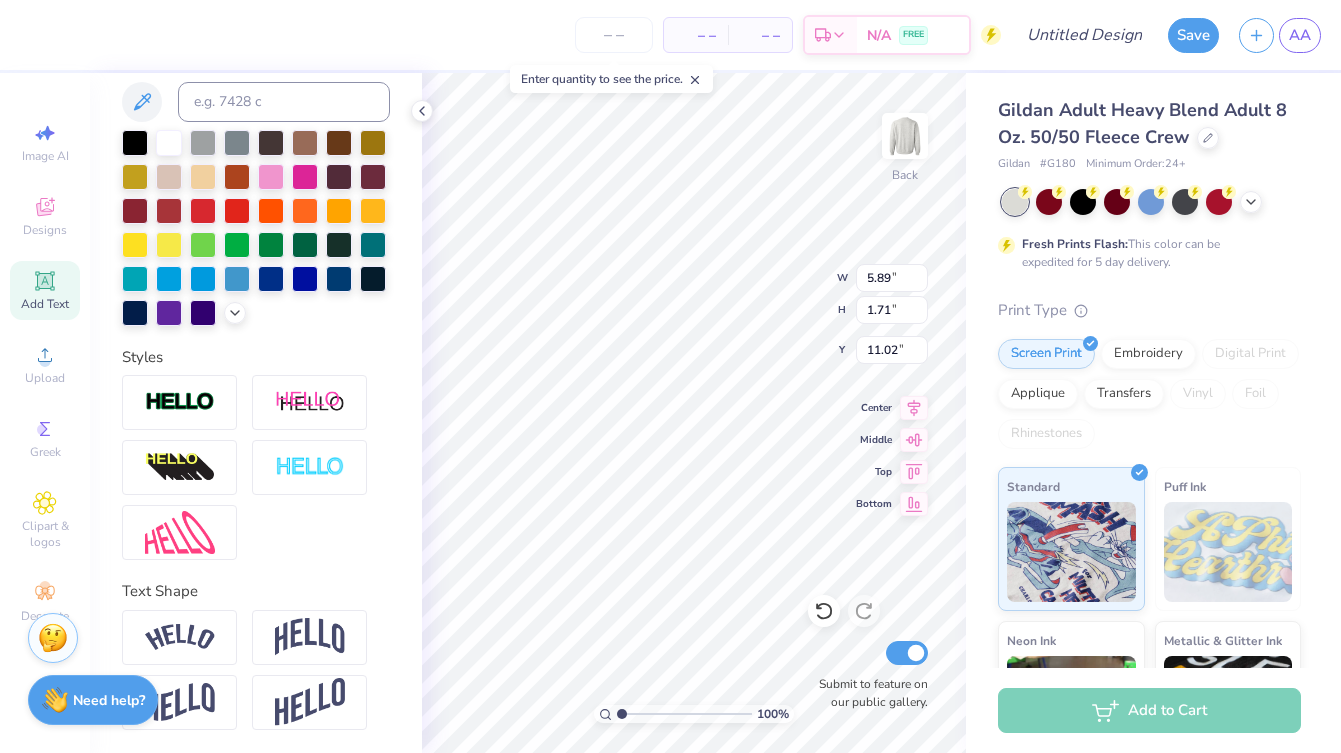 type on "T" 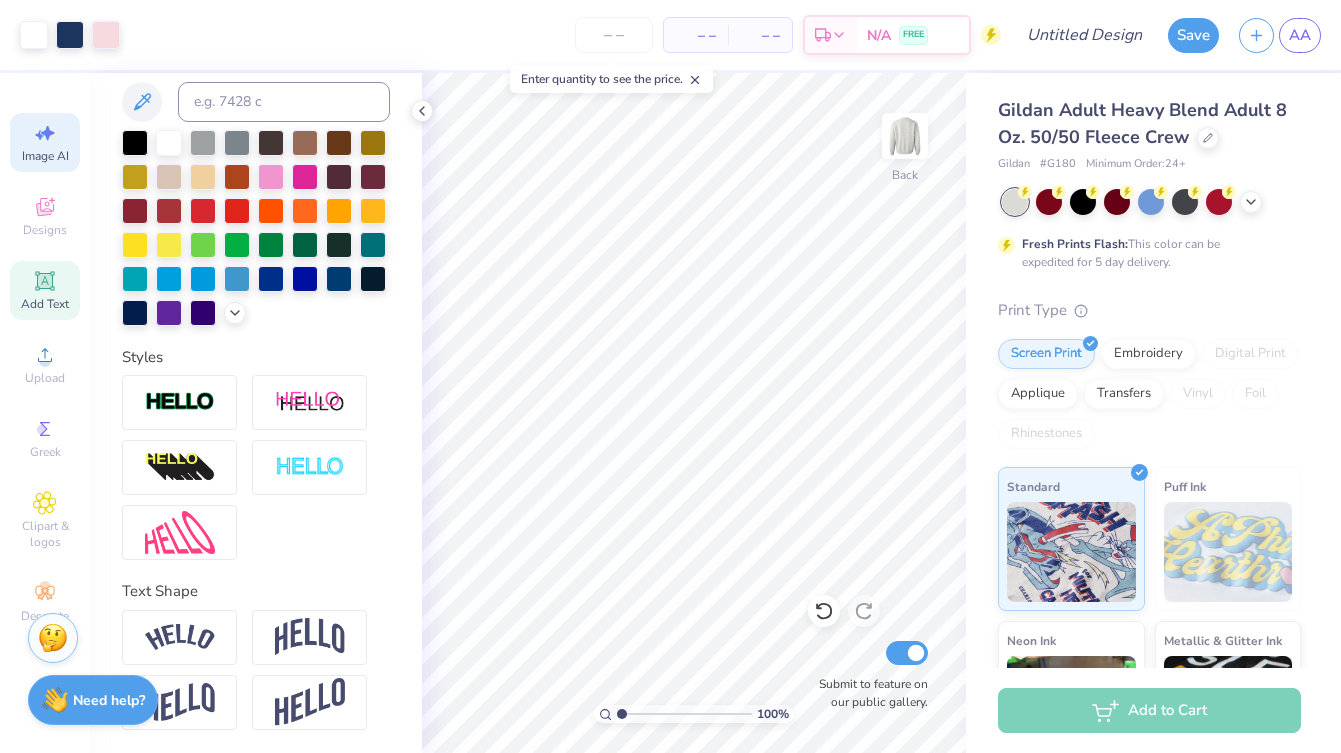 click on "Image AI" at bounding box center (45, 142) 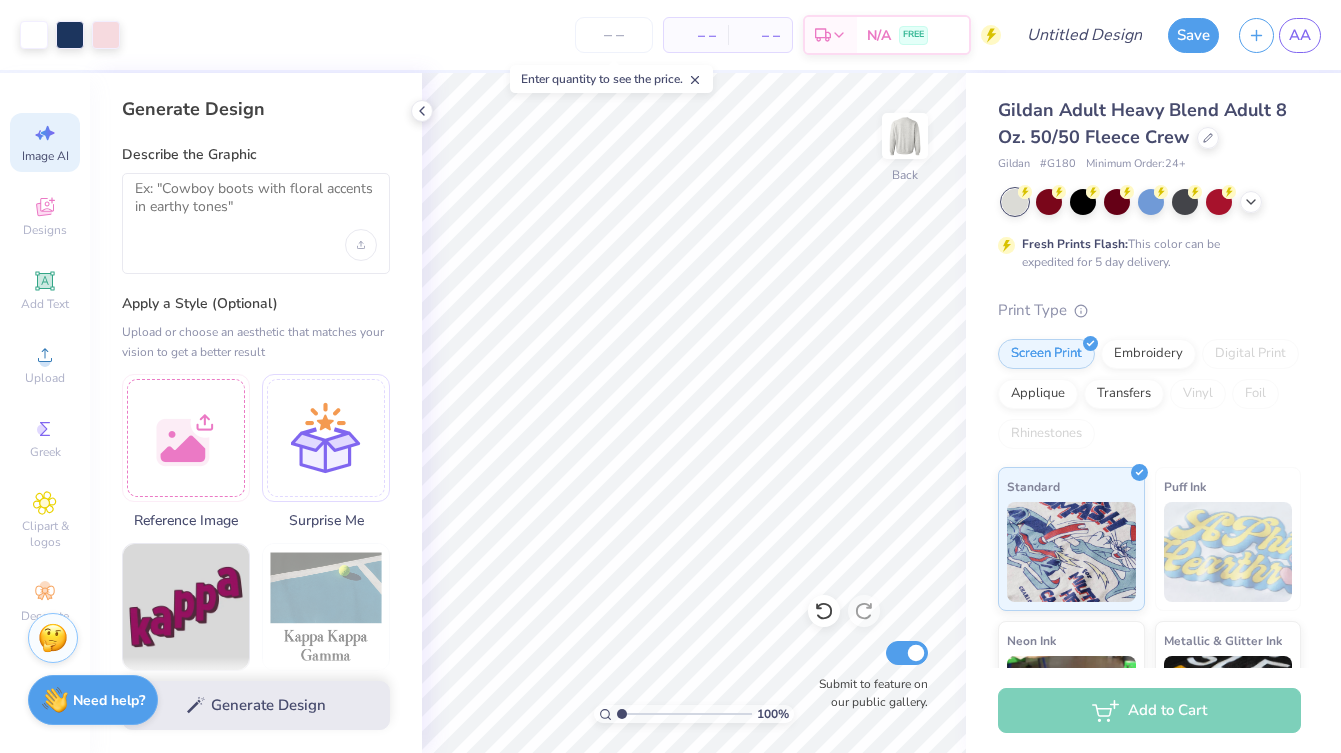 click at bounding box center (256, 223) 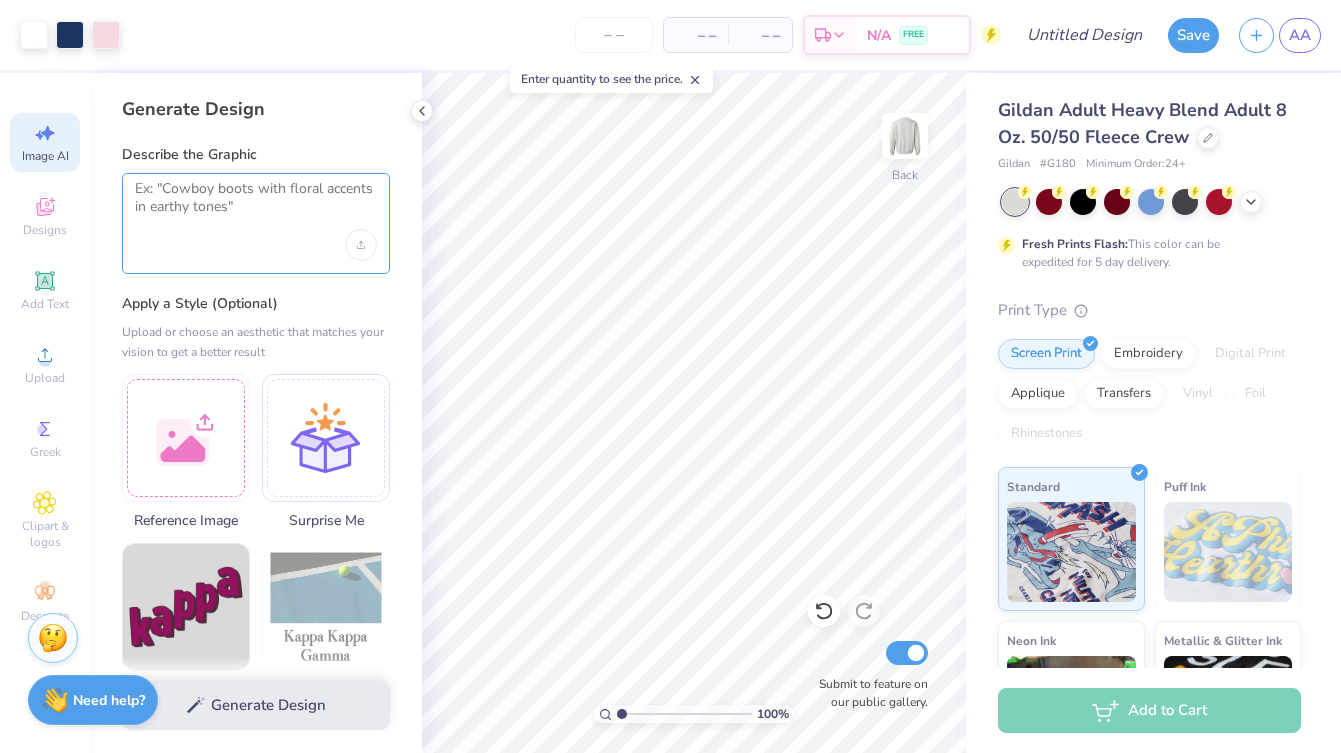 click at bounding box center (256, 205) 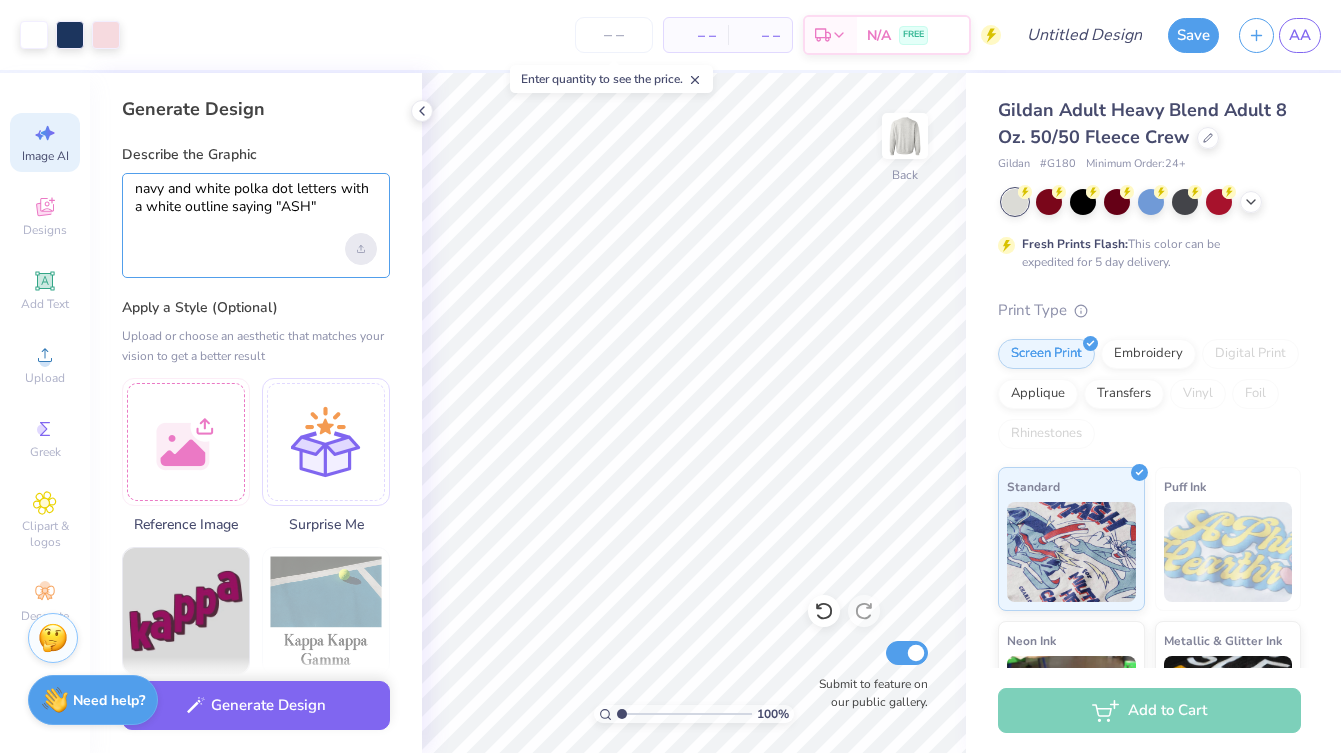 type on "navy and white polka dot letters with a white outline saying "ASH"" 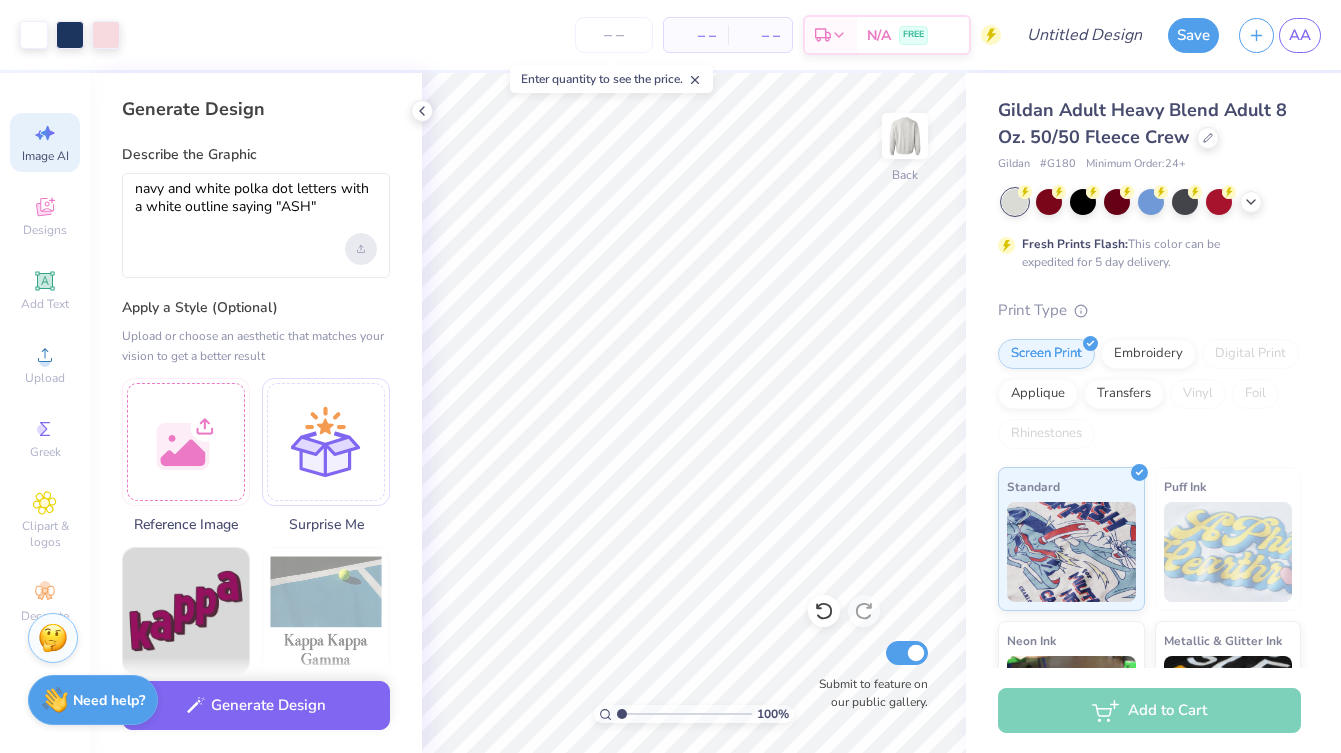 click 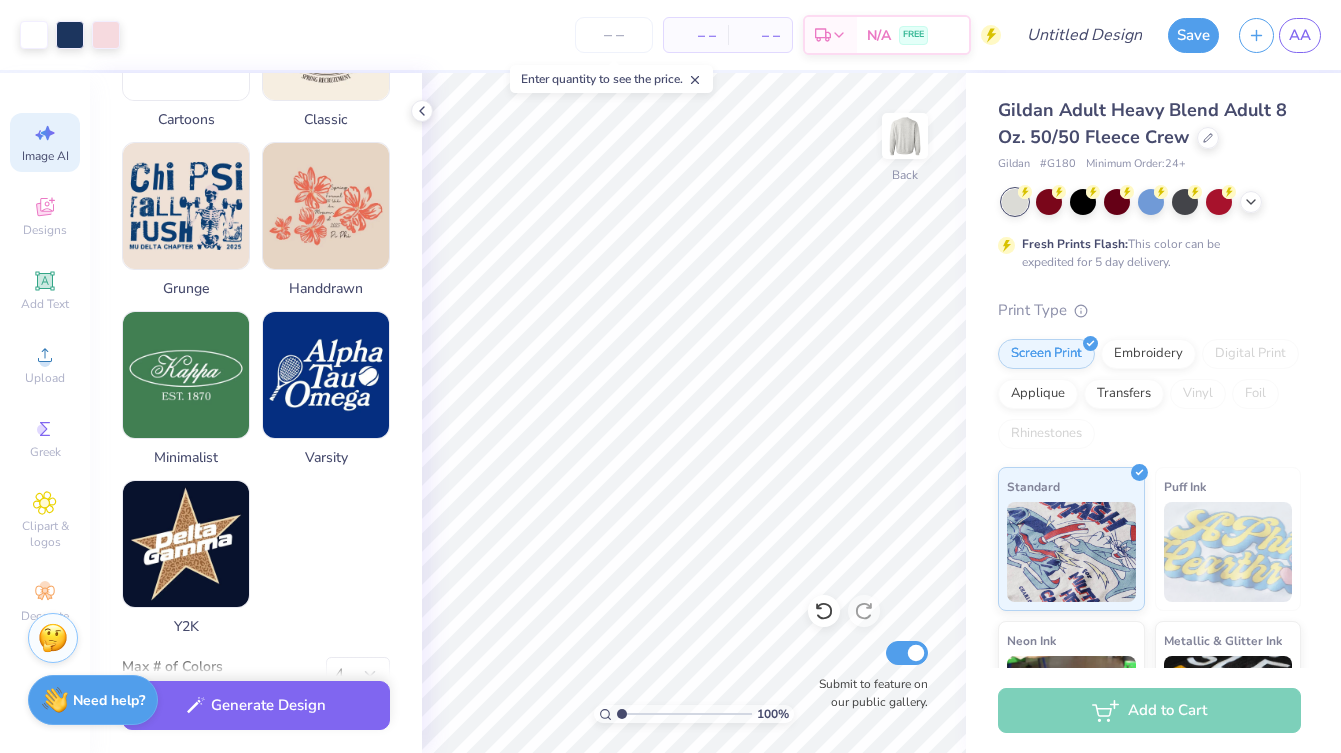 scroll, scrollTop: 961, scrollLeft: 0, axis: vertical 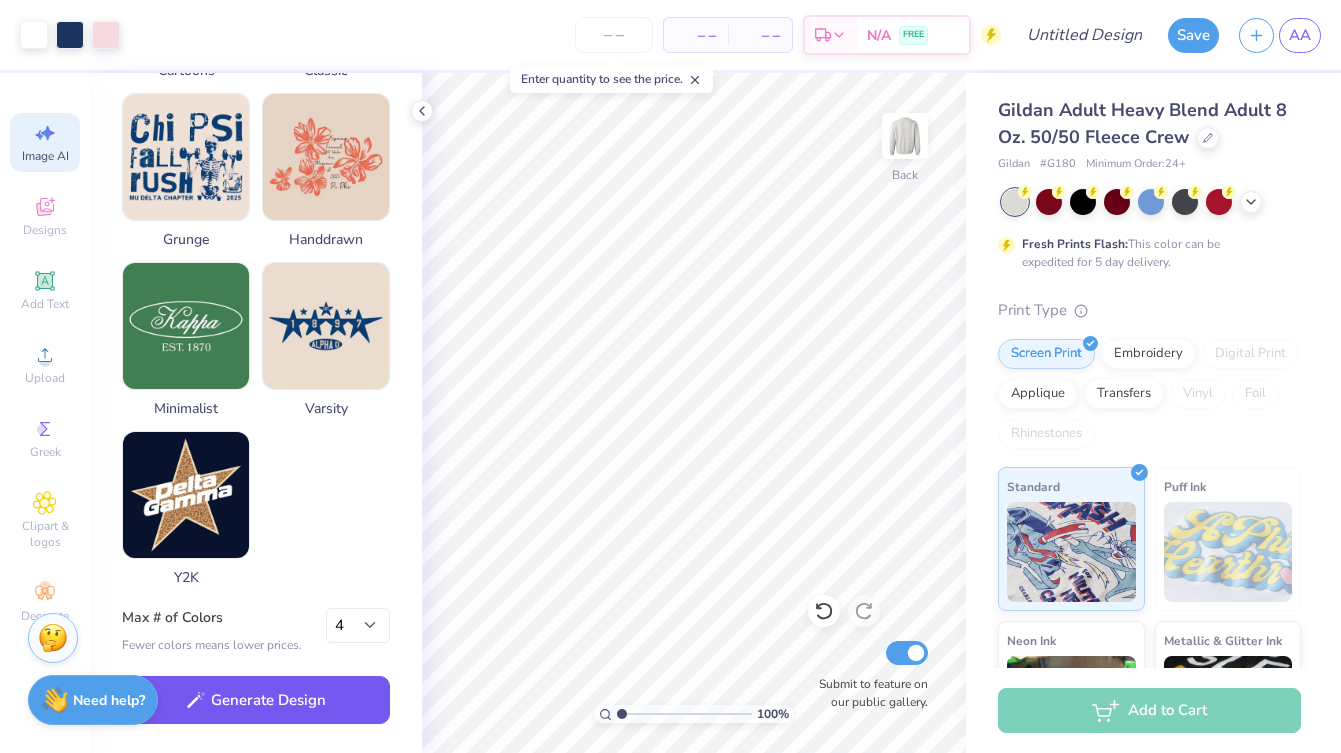 click on "Generate Design" at bounding box center (256, 700) 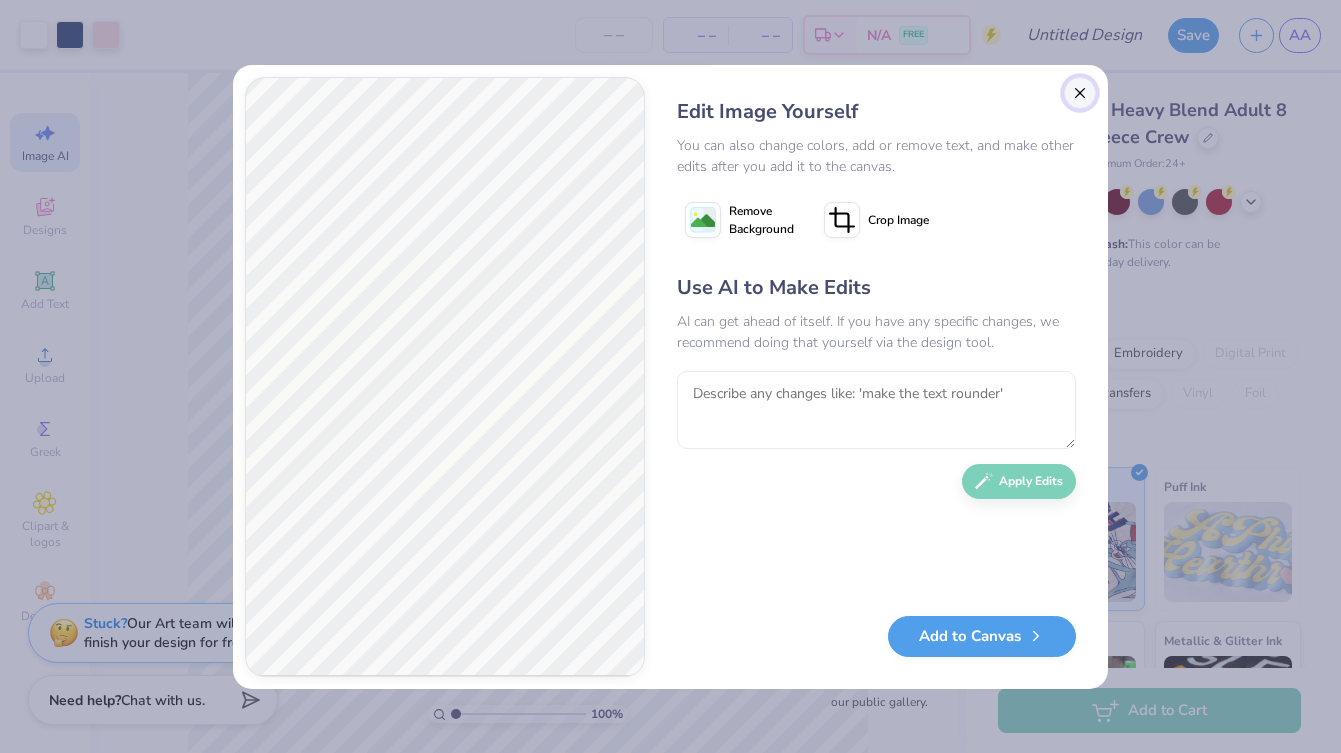 click at bounding box center (1080, 93) 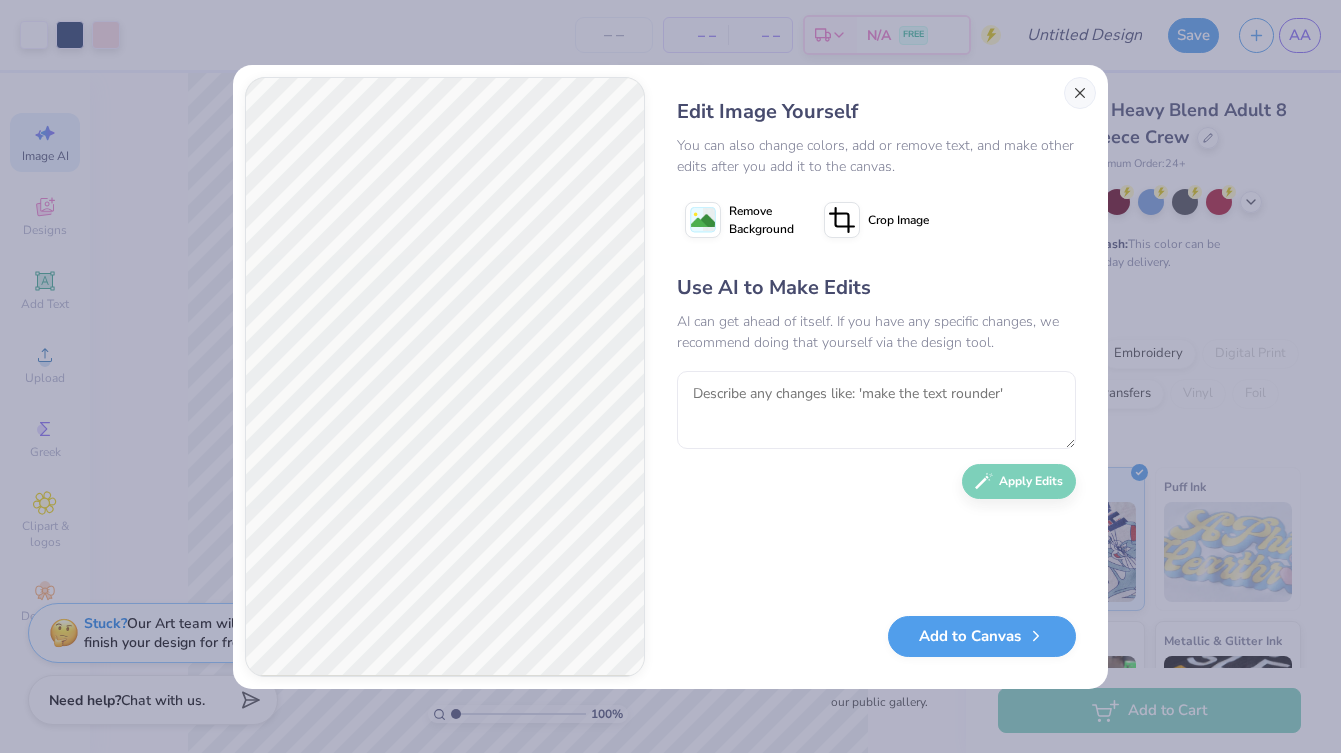 scroll, scrollTop: 0, scrollLeft: 45, axis: horizontal 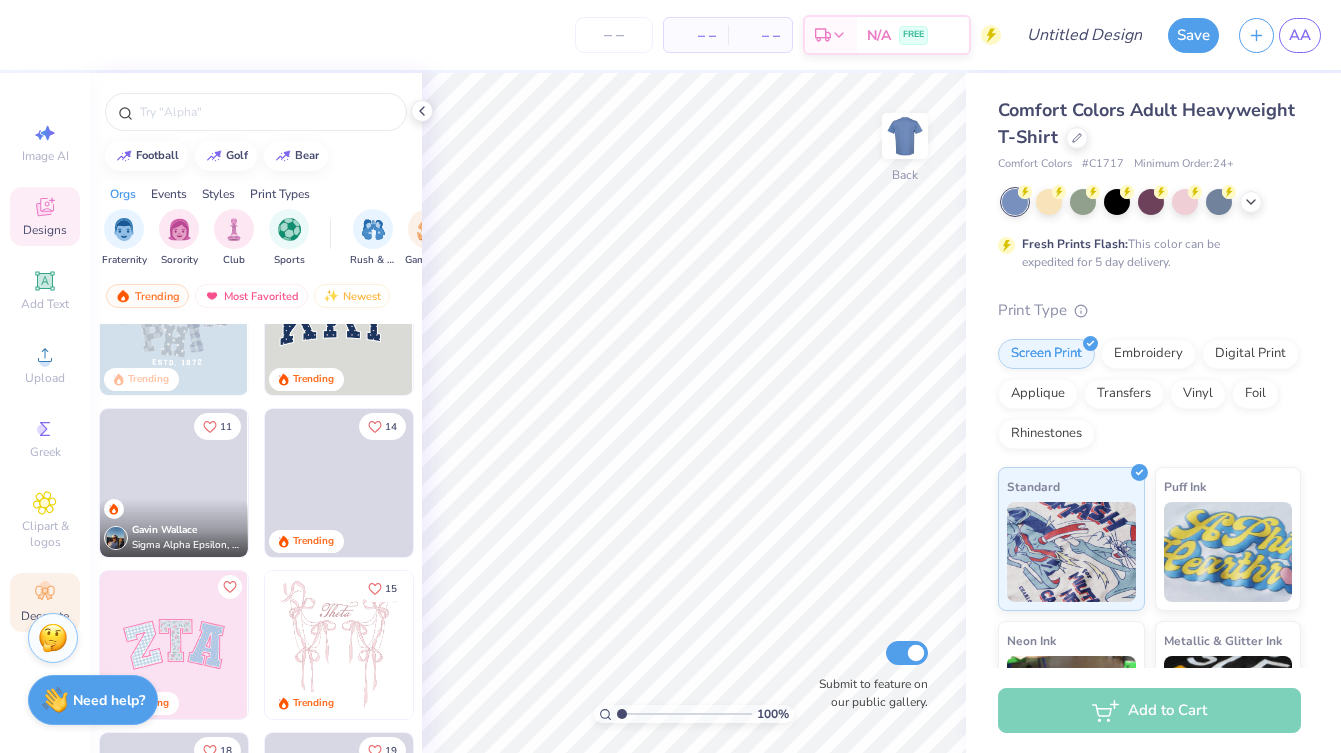 click on "Decorate" at bounding box center [45, 602] 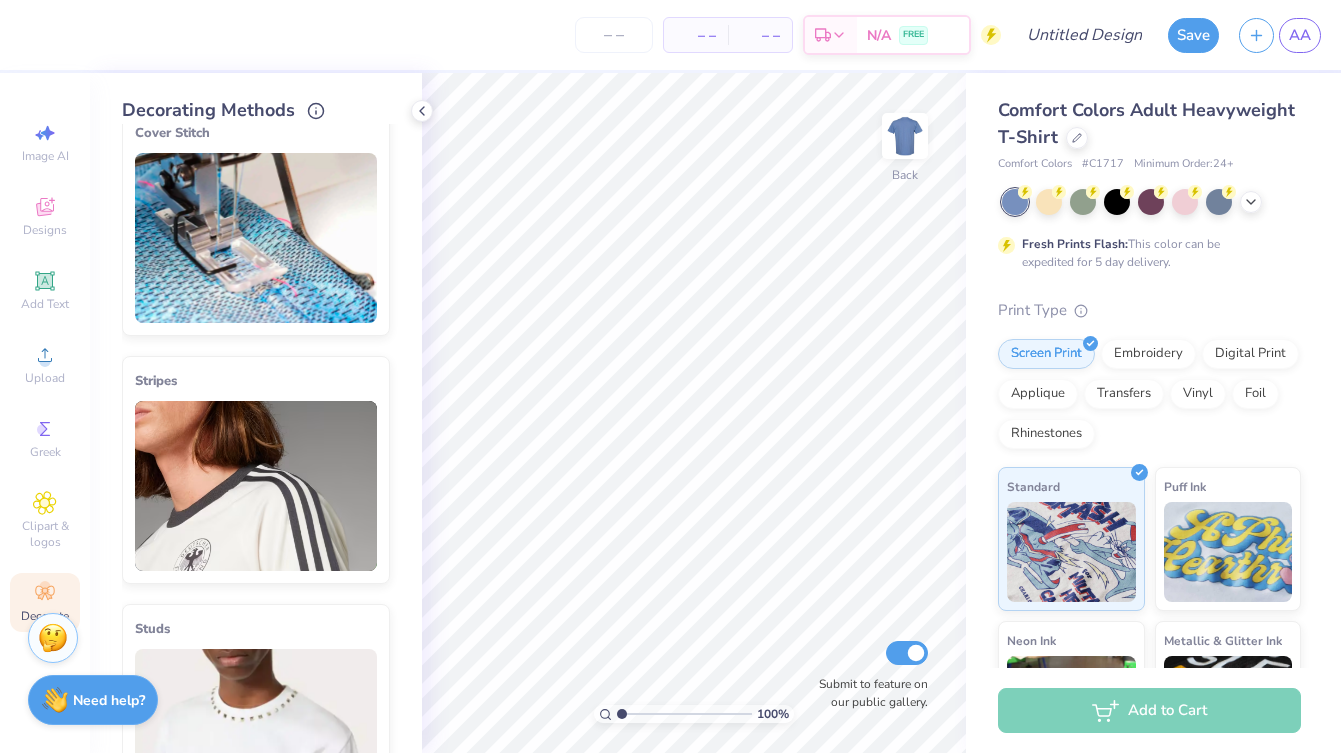 scroll, scrollTop: 0, scrollLeft: 0, axis: both 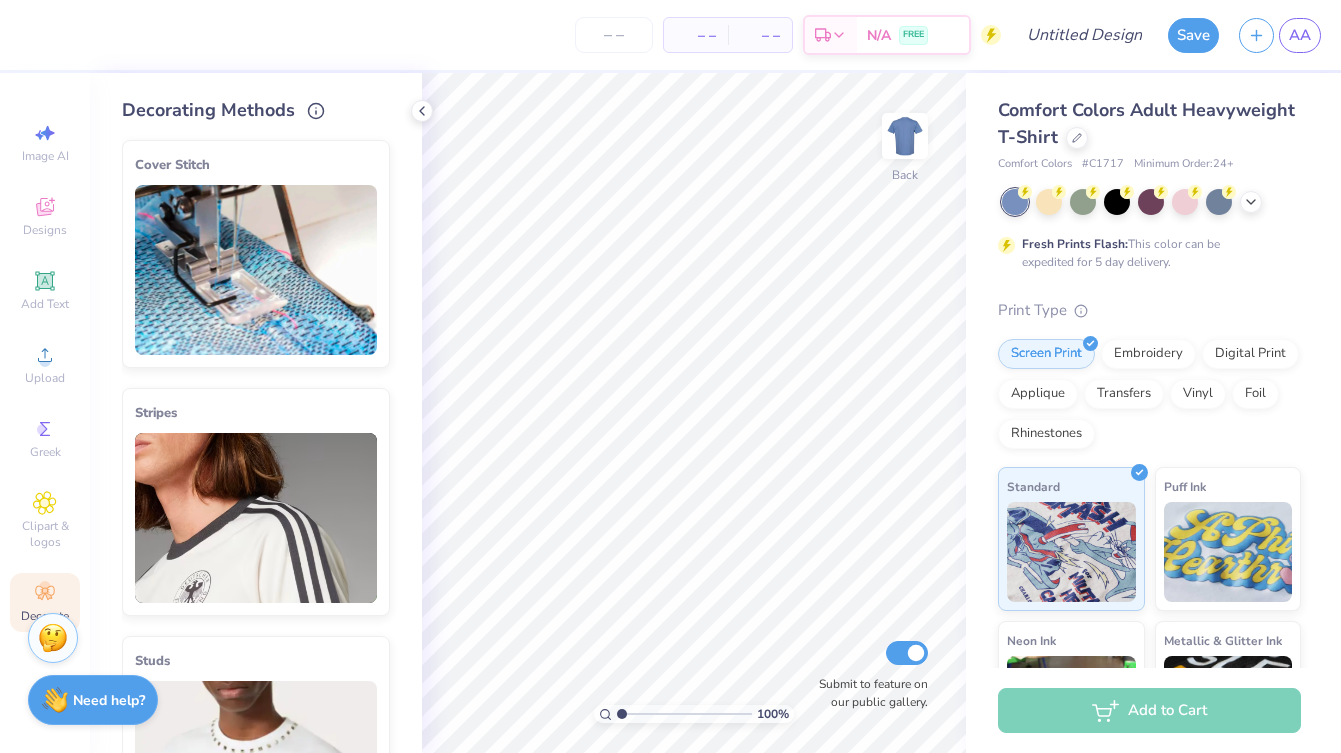click at bounding box center (256, 518) 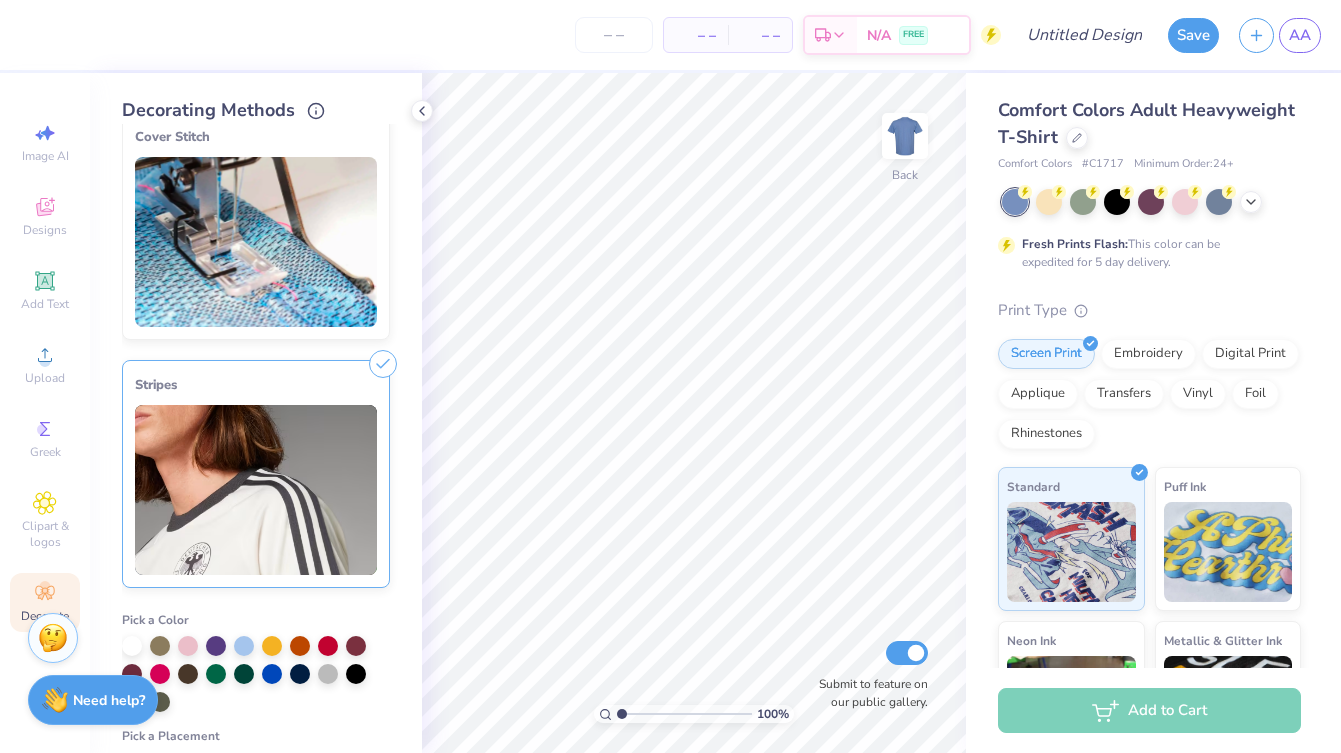 scroll, scrollTop: 44, scrollLeft: 0, axis: vertical 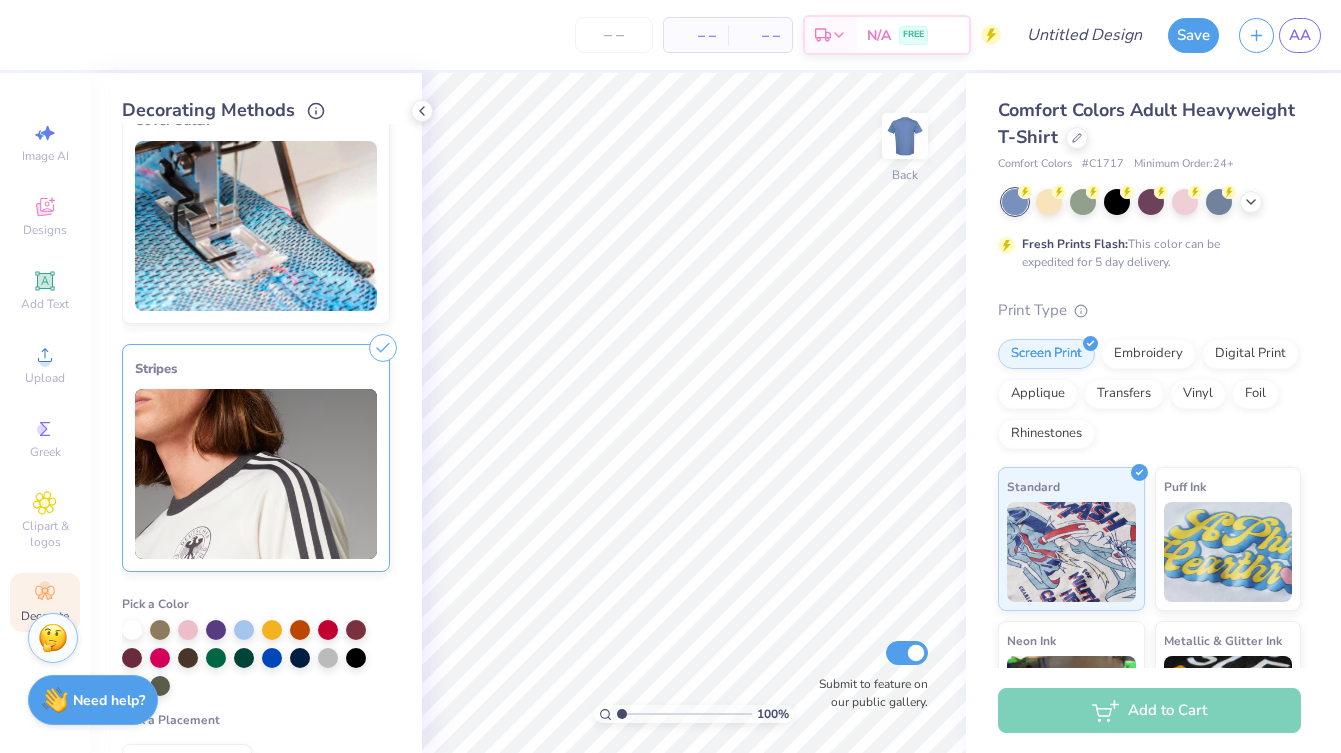 click at bounding box center (256, 474) 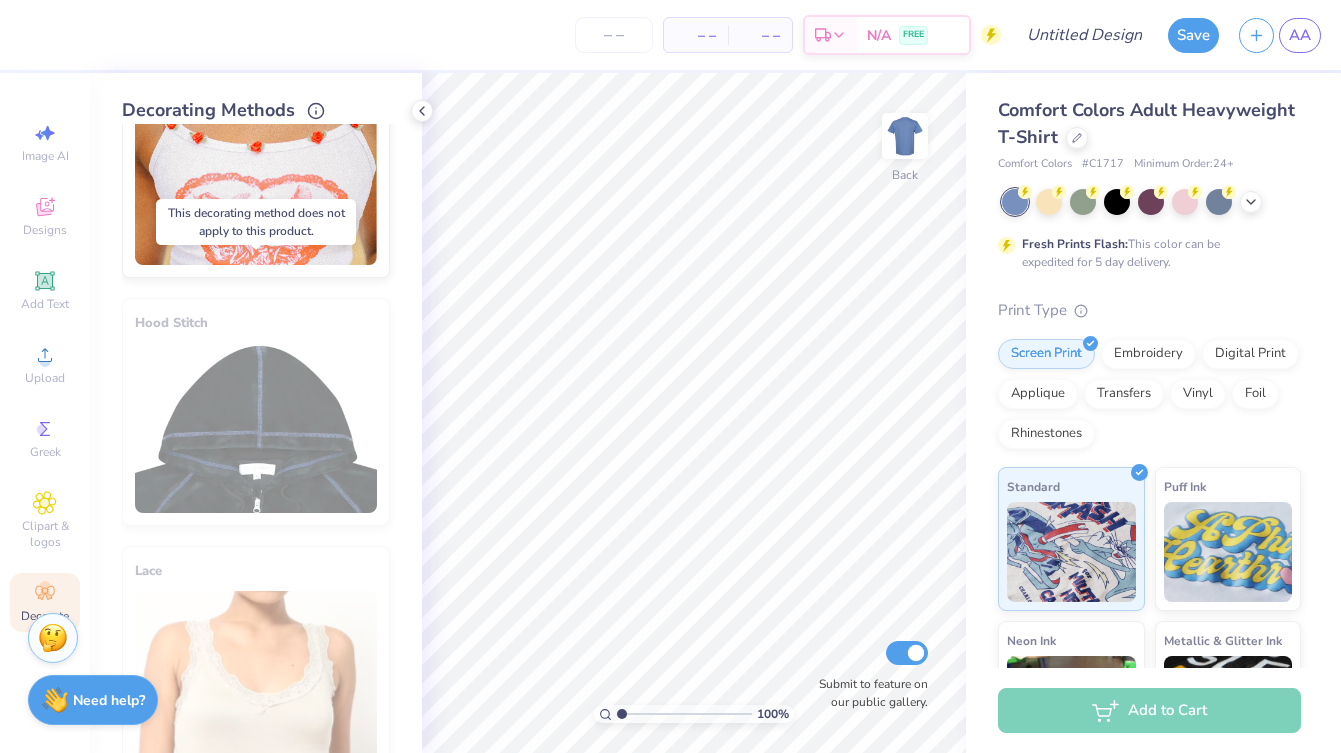 scroll, scrollTop: 1123, scrollLeft: 0, axis: vertical 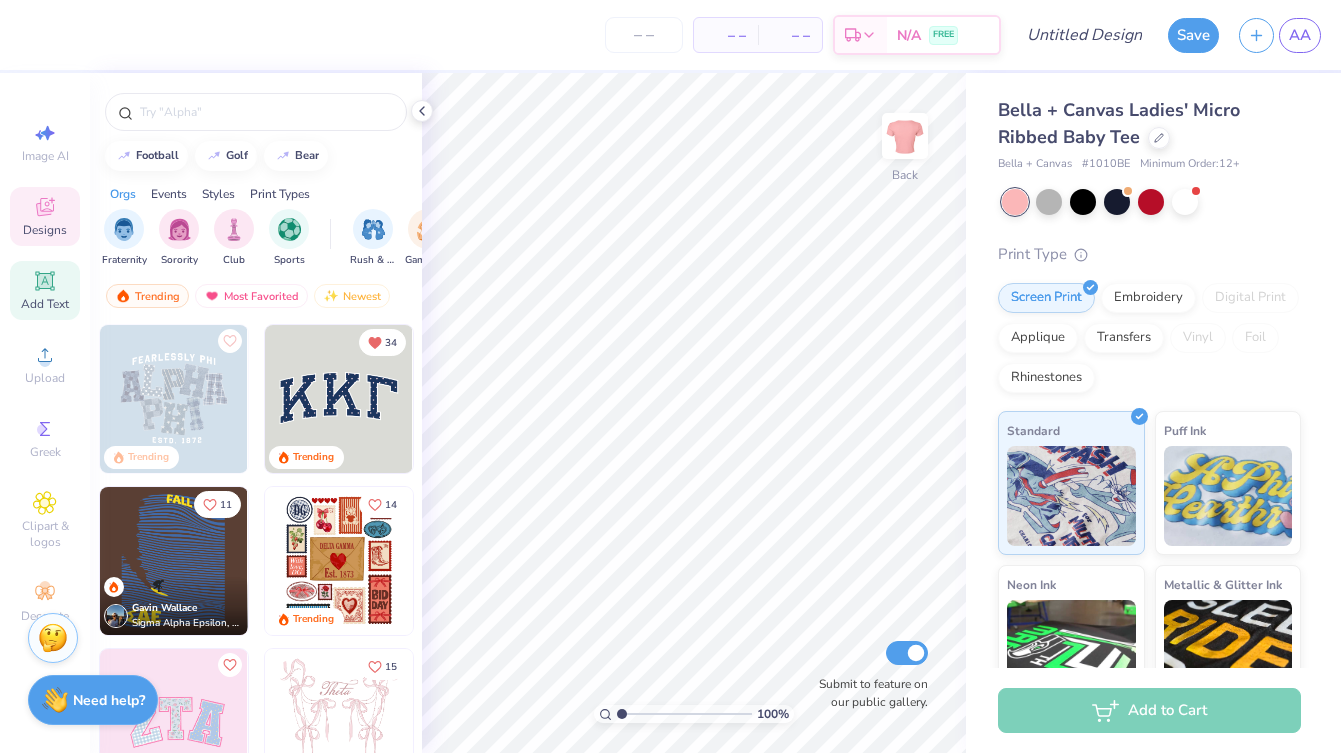 click 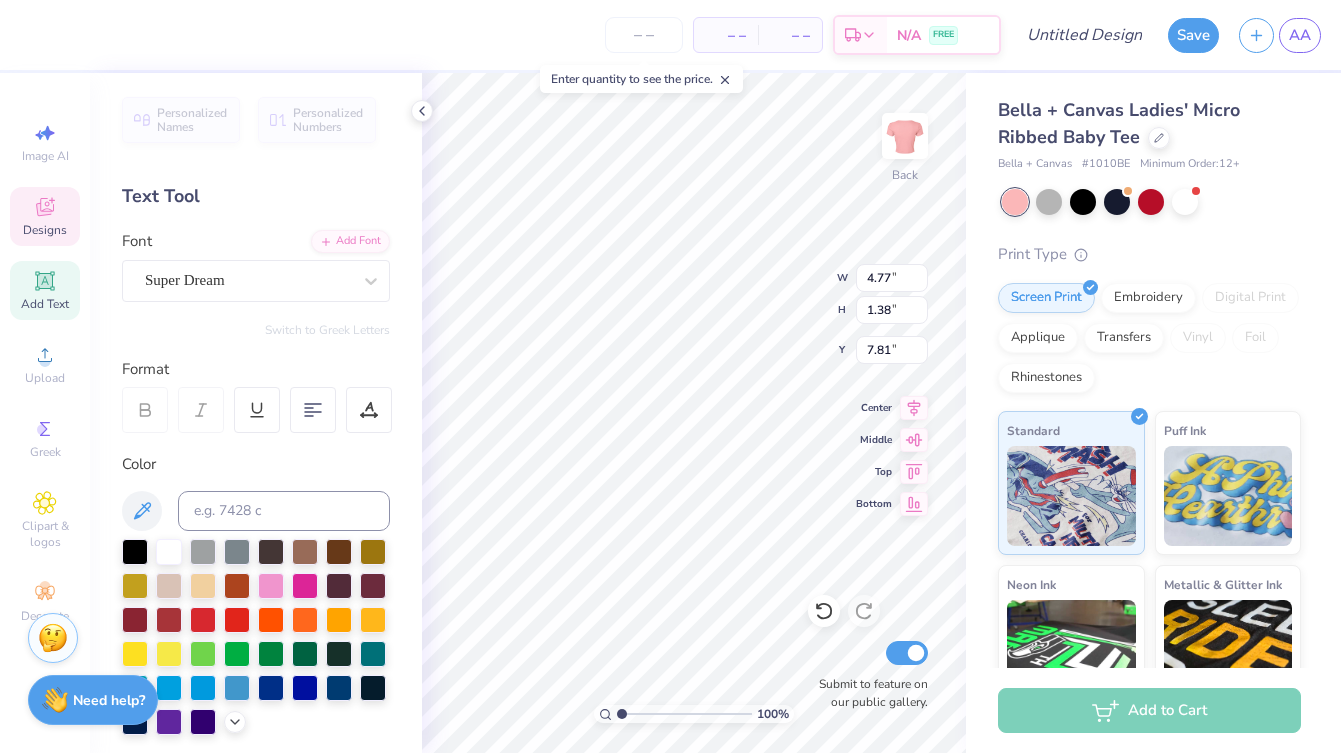 click 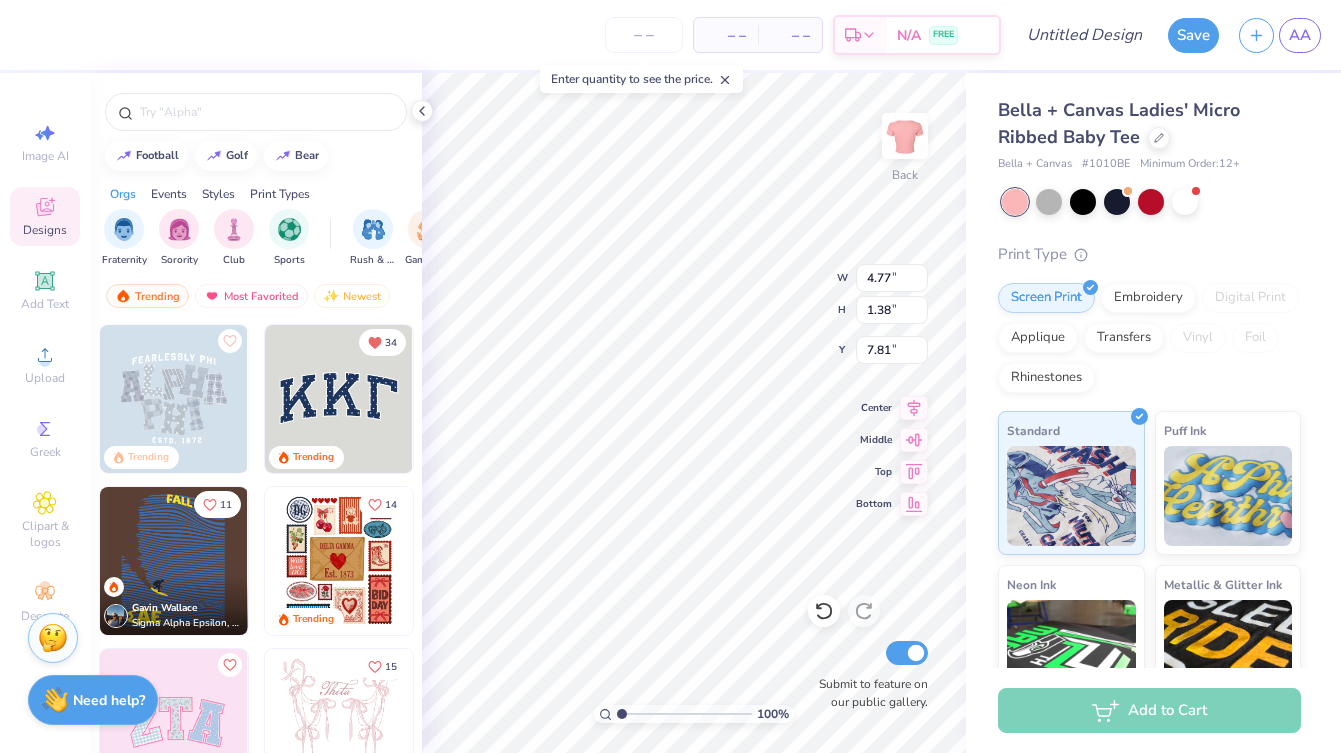 click at bounding box center [339, 399] 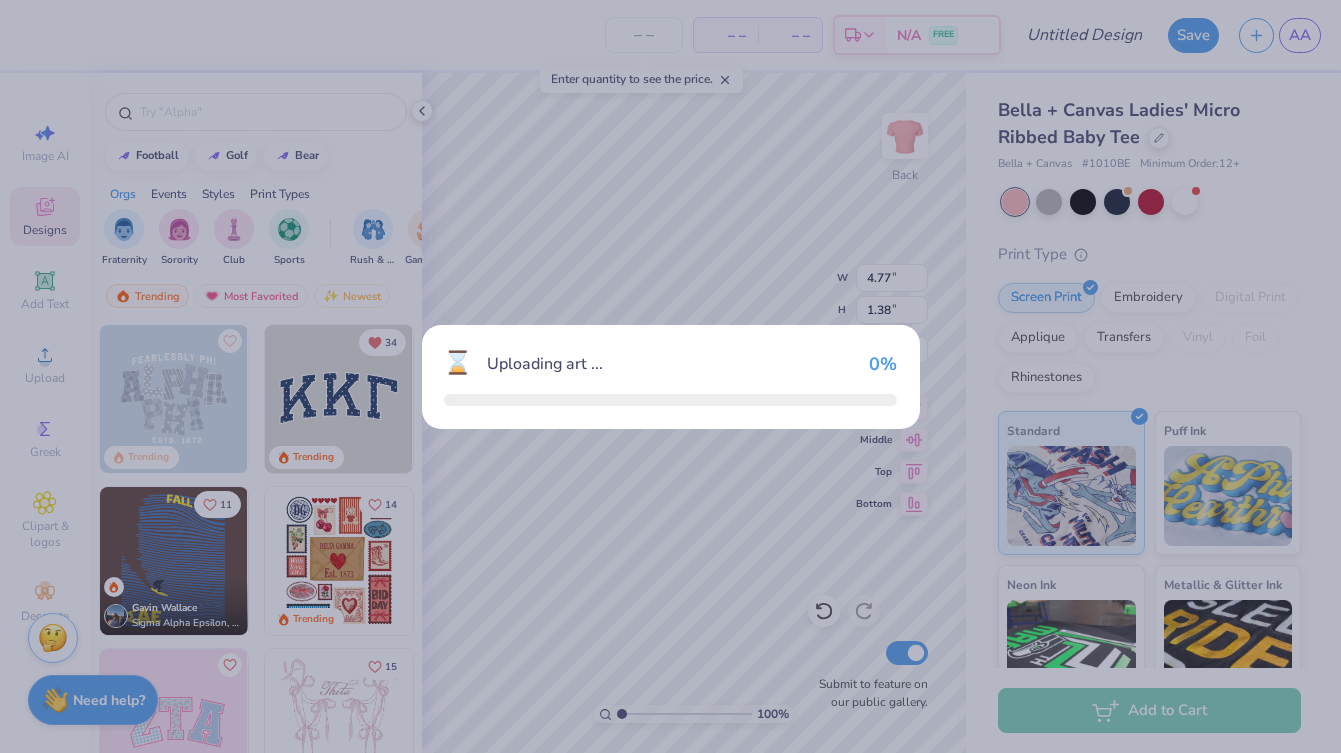 type on "8.90" 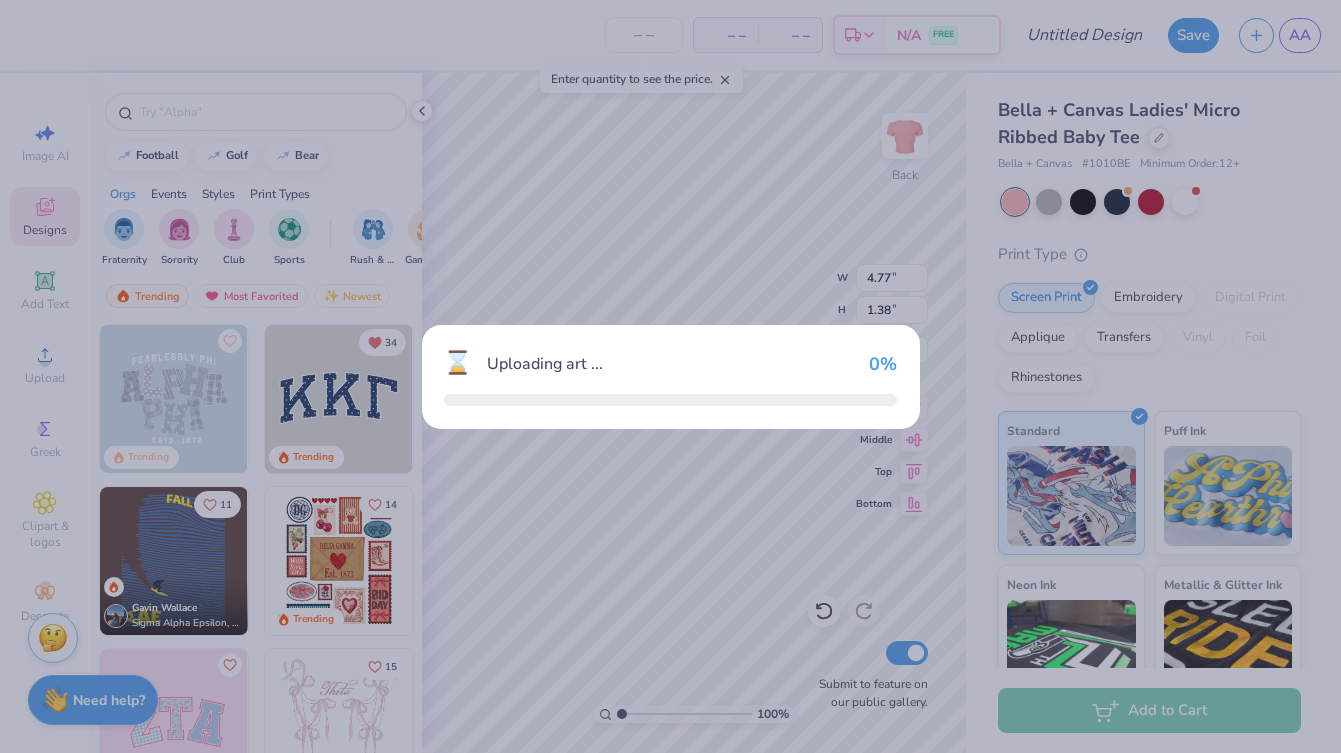 type on "3.91" 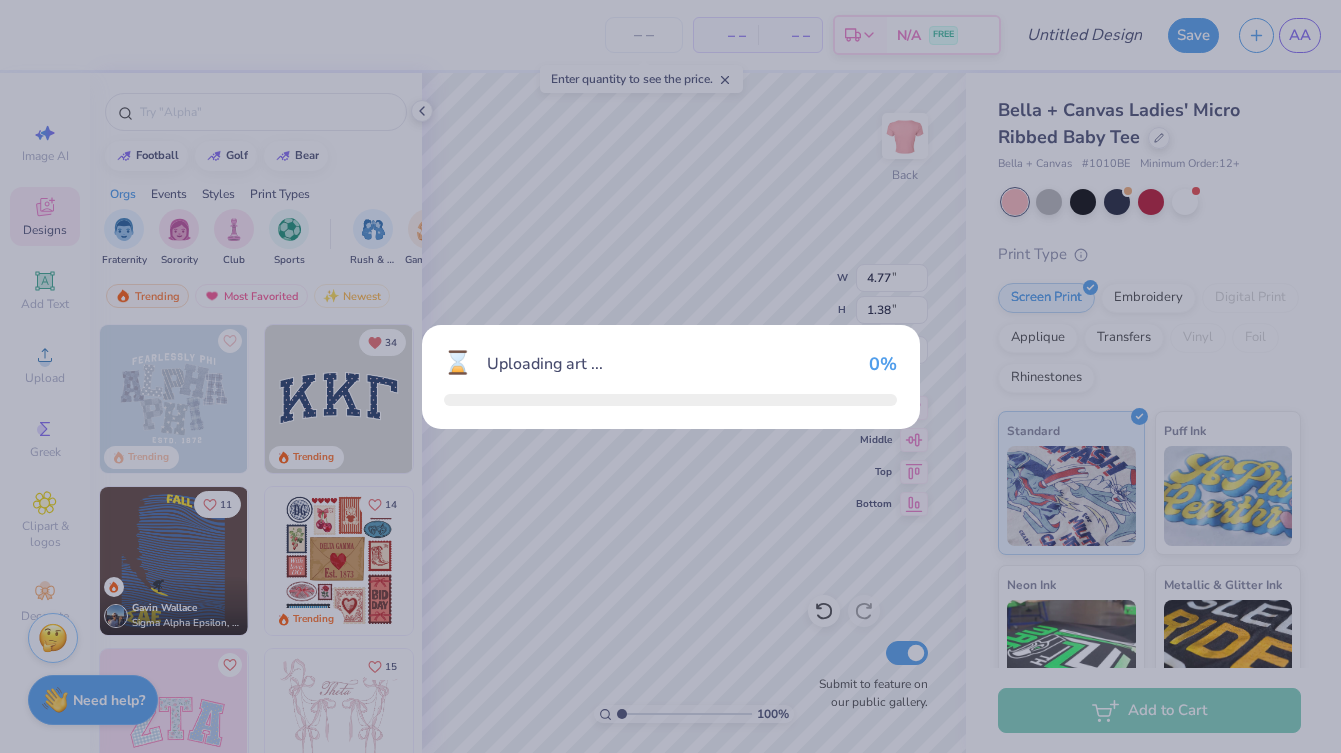 type on "3.00" 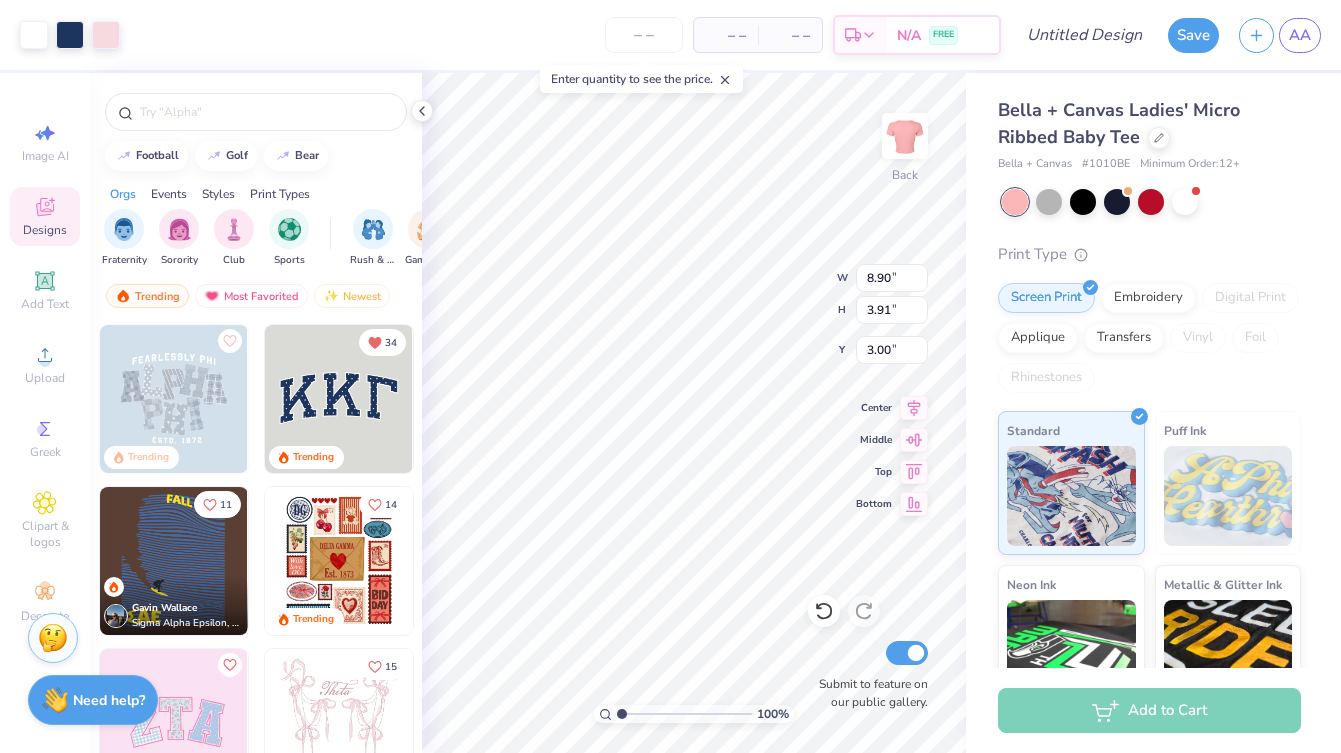 type on "4.77" 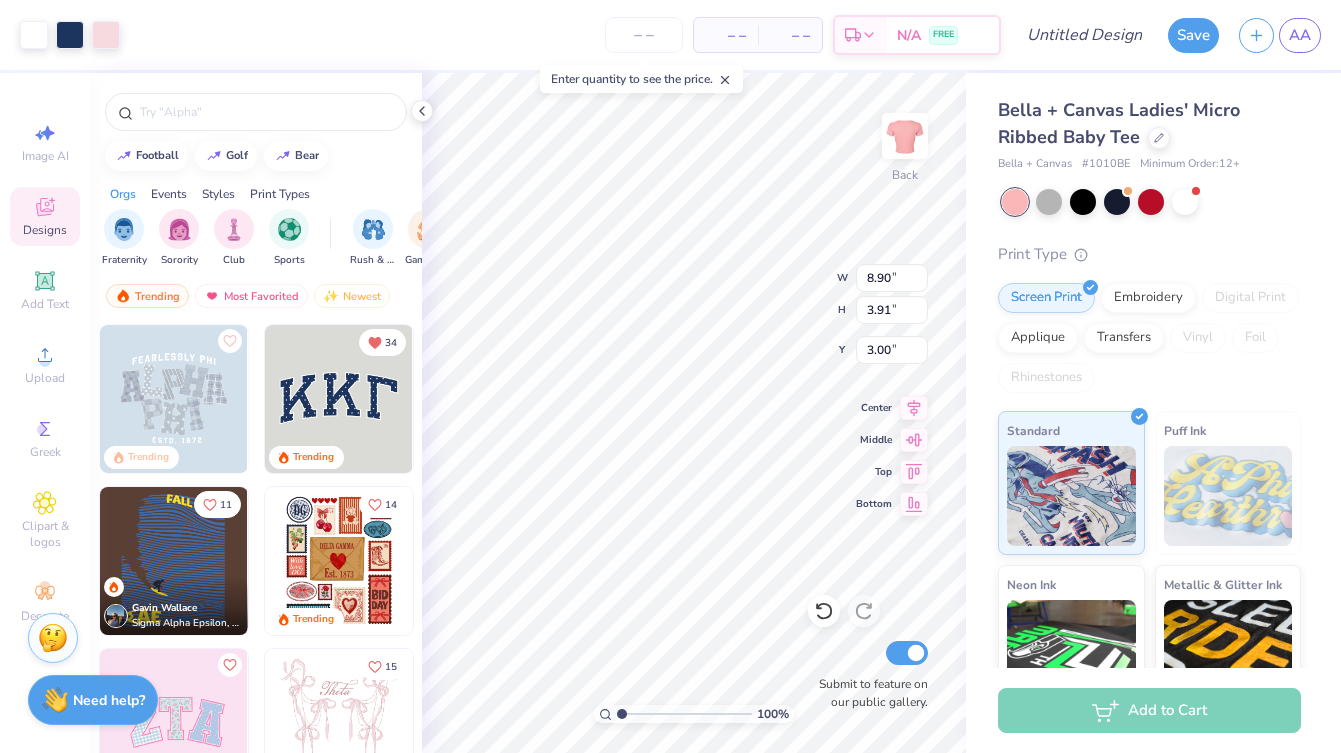 type on "1.38" 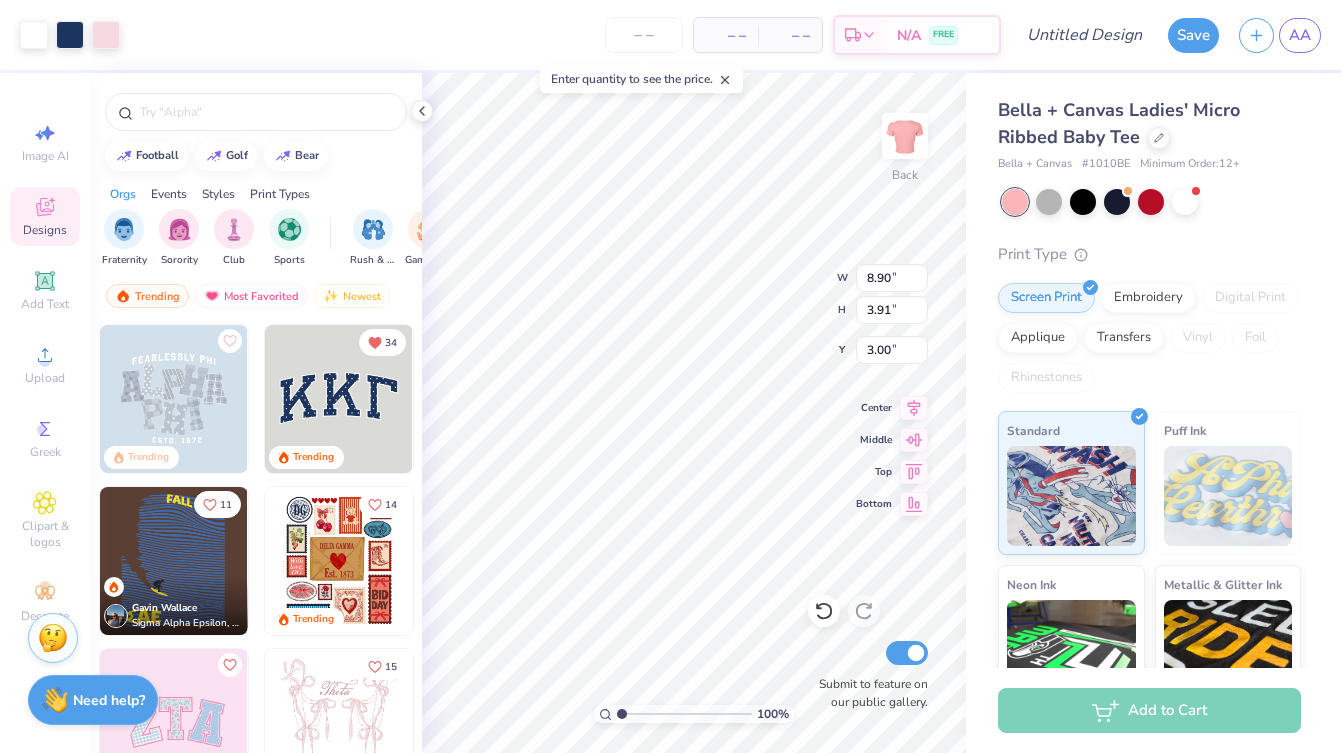 type on "7.81" 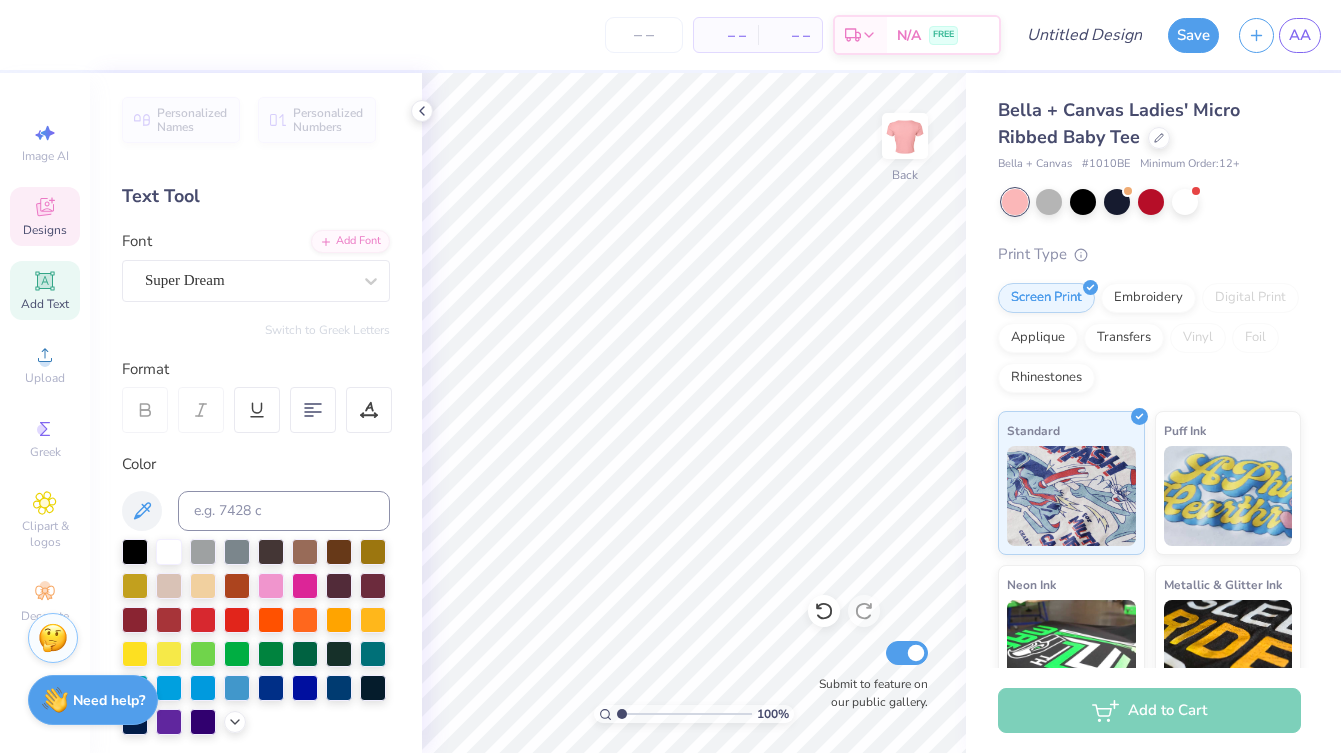 click 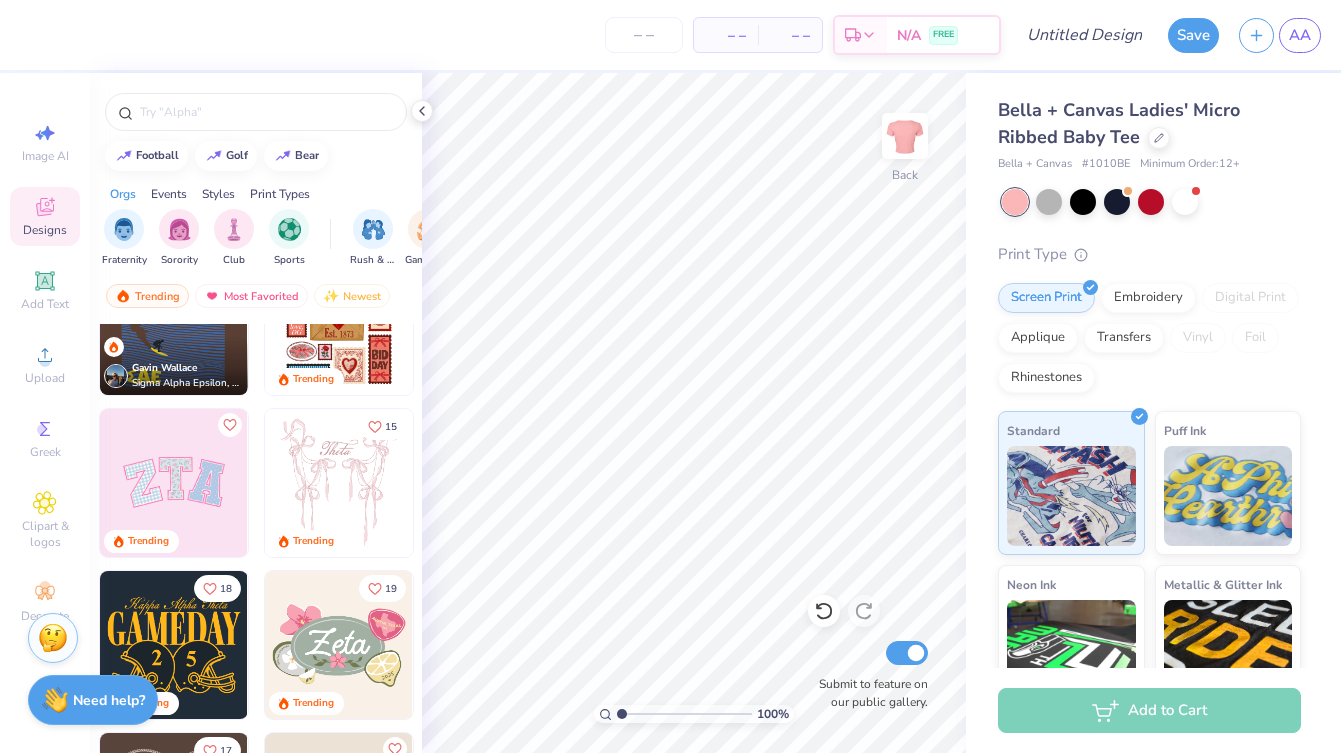scroll, scrollTop: 262, scrollLeft: 0, axis: vertical 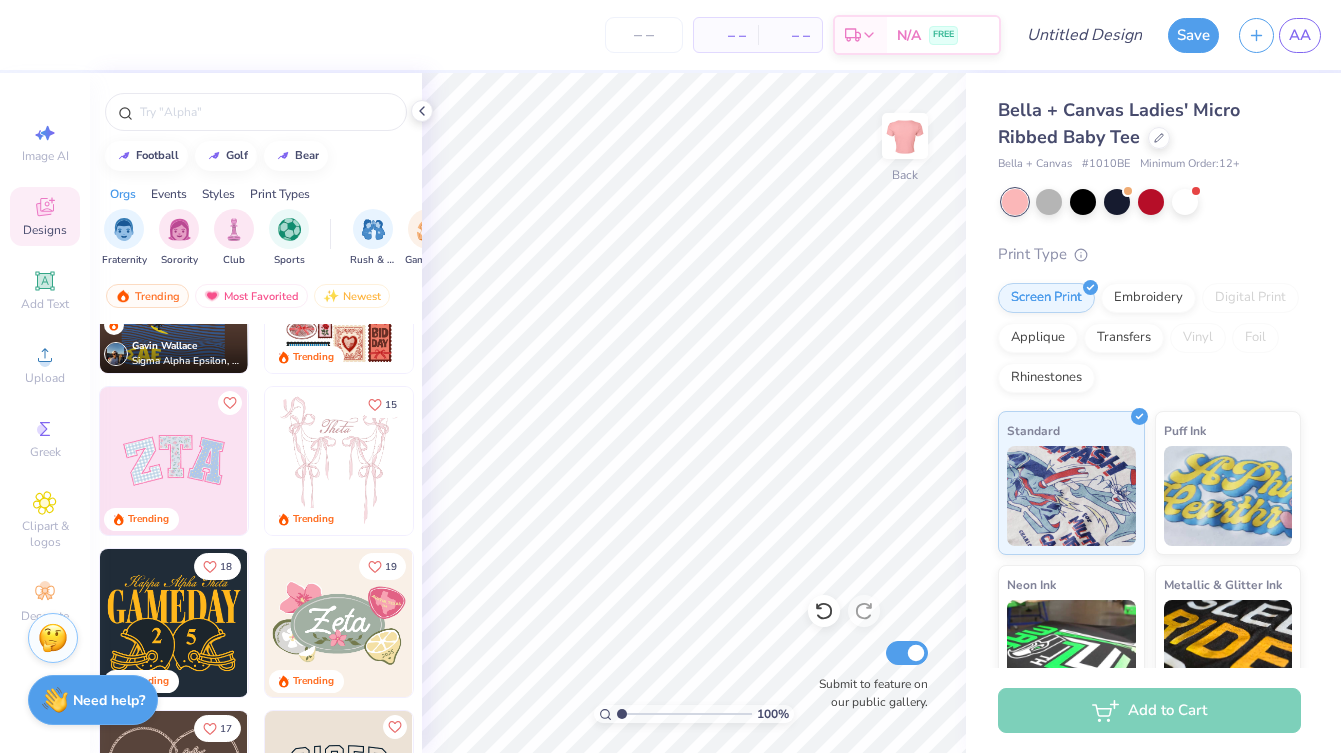 click at bounding box center [174, 461] 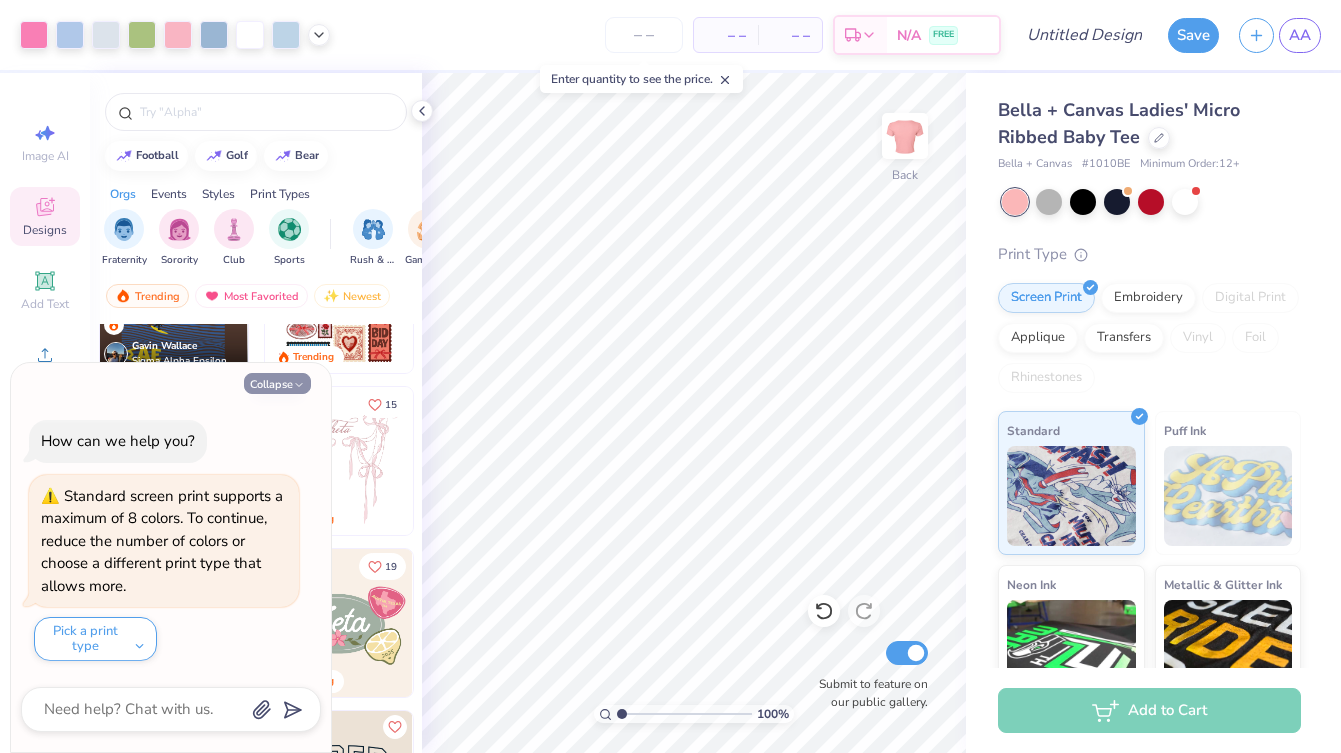 click on "Collapse" at bounding box center (277, 383) 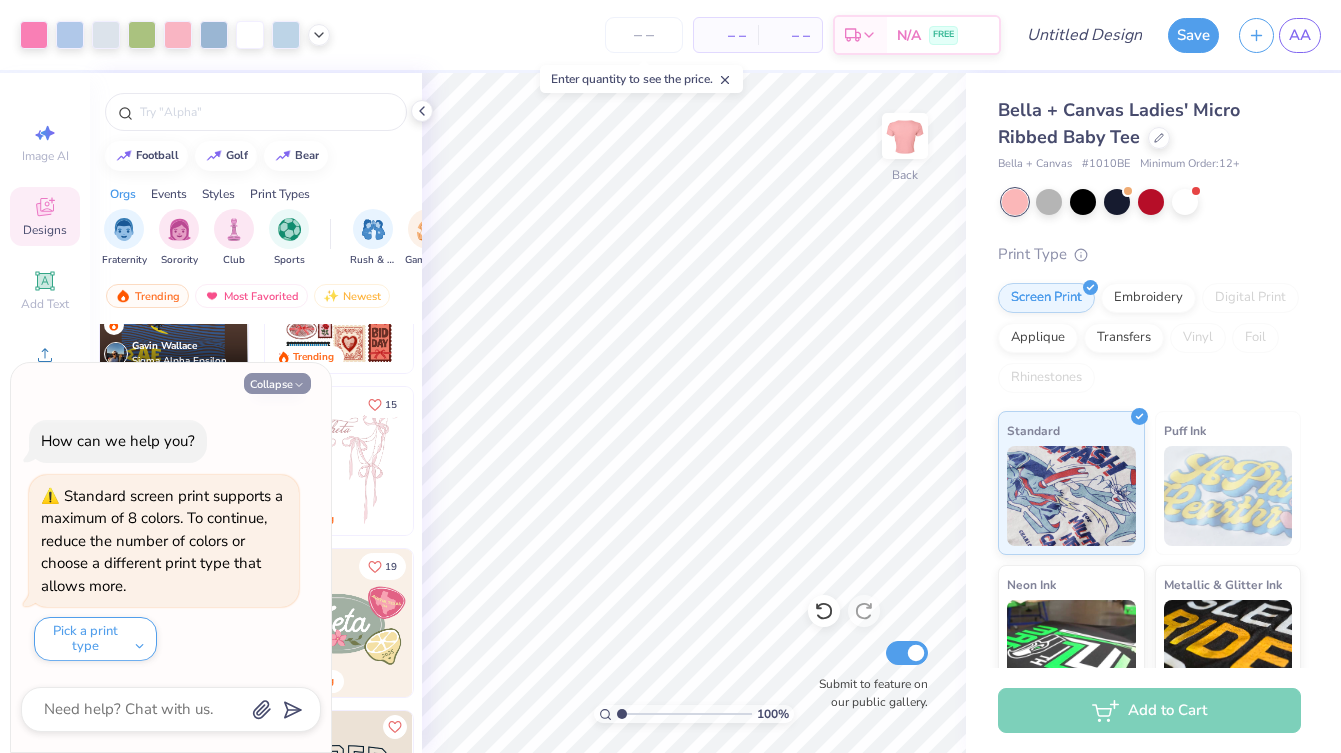 type on "x" 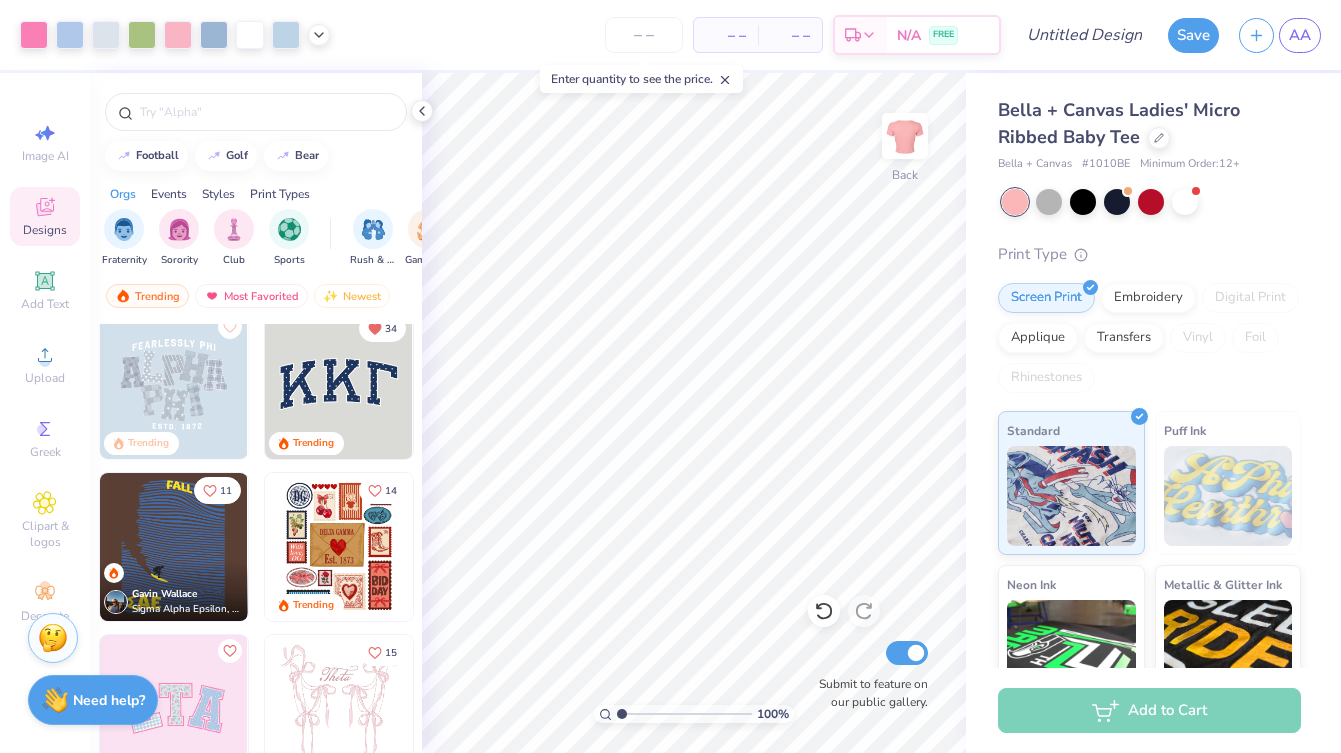 scroll, scrollTop: 0, scrollLeft: 0, axis: both 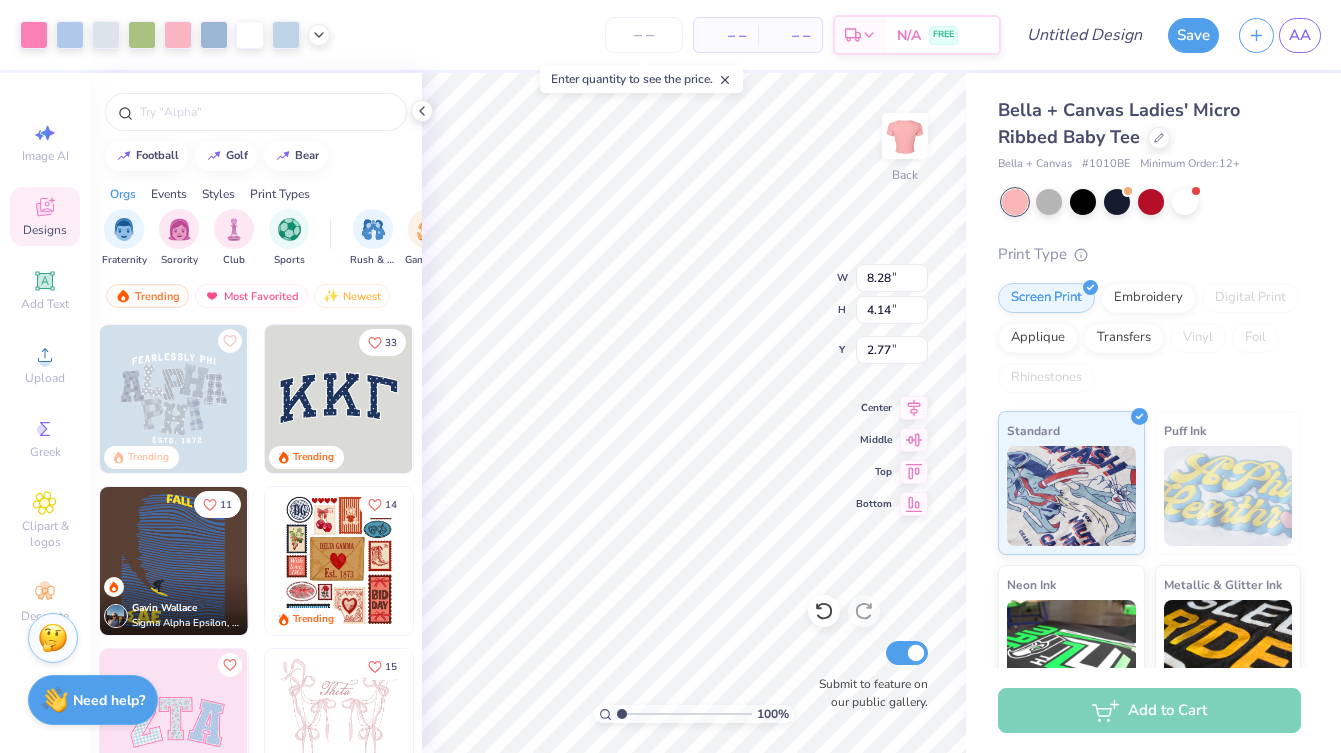 type on "2.77" 